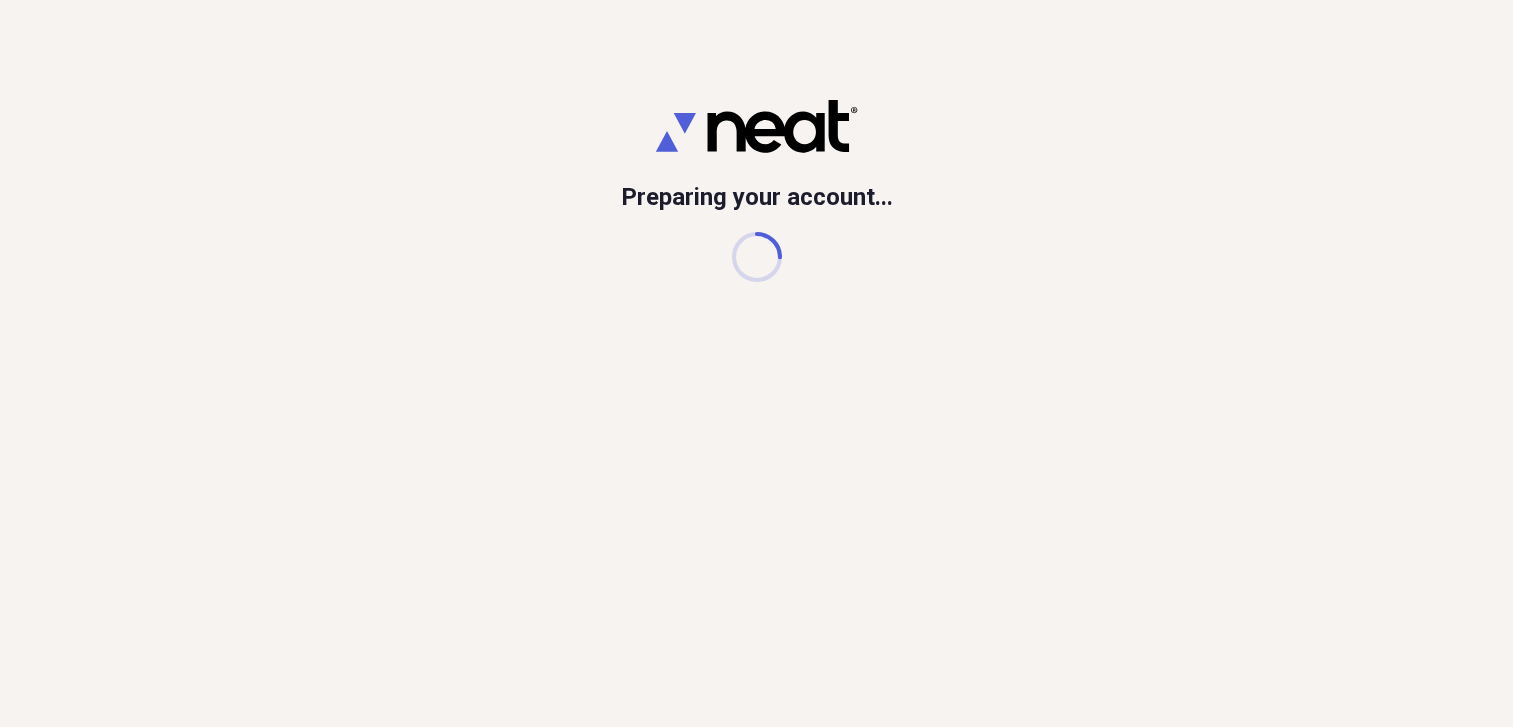 scroll, scrollTop: 0, scrollLeft: 0, axis: both 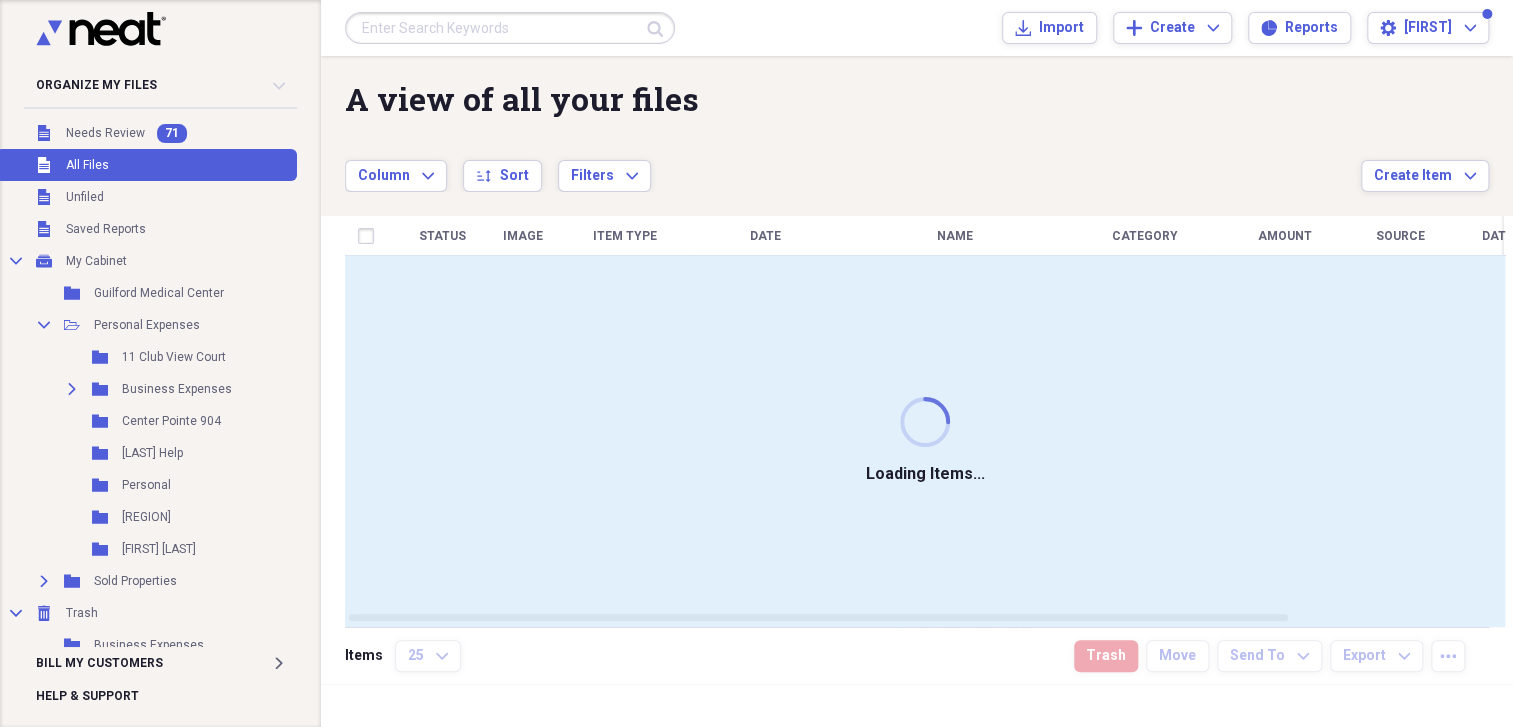 click at bounding box center (510, 28) 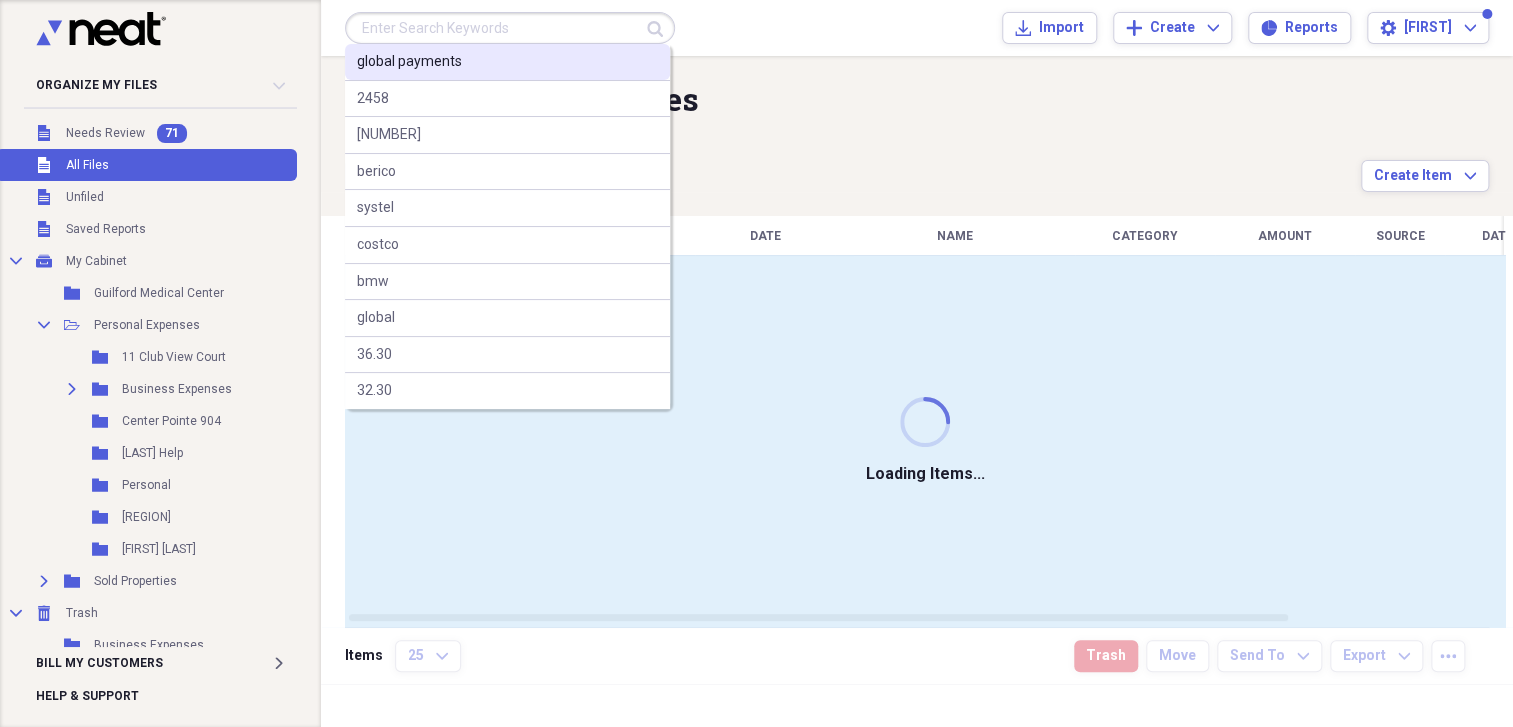 click on "global payments" at bounding box center (409, 62) 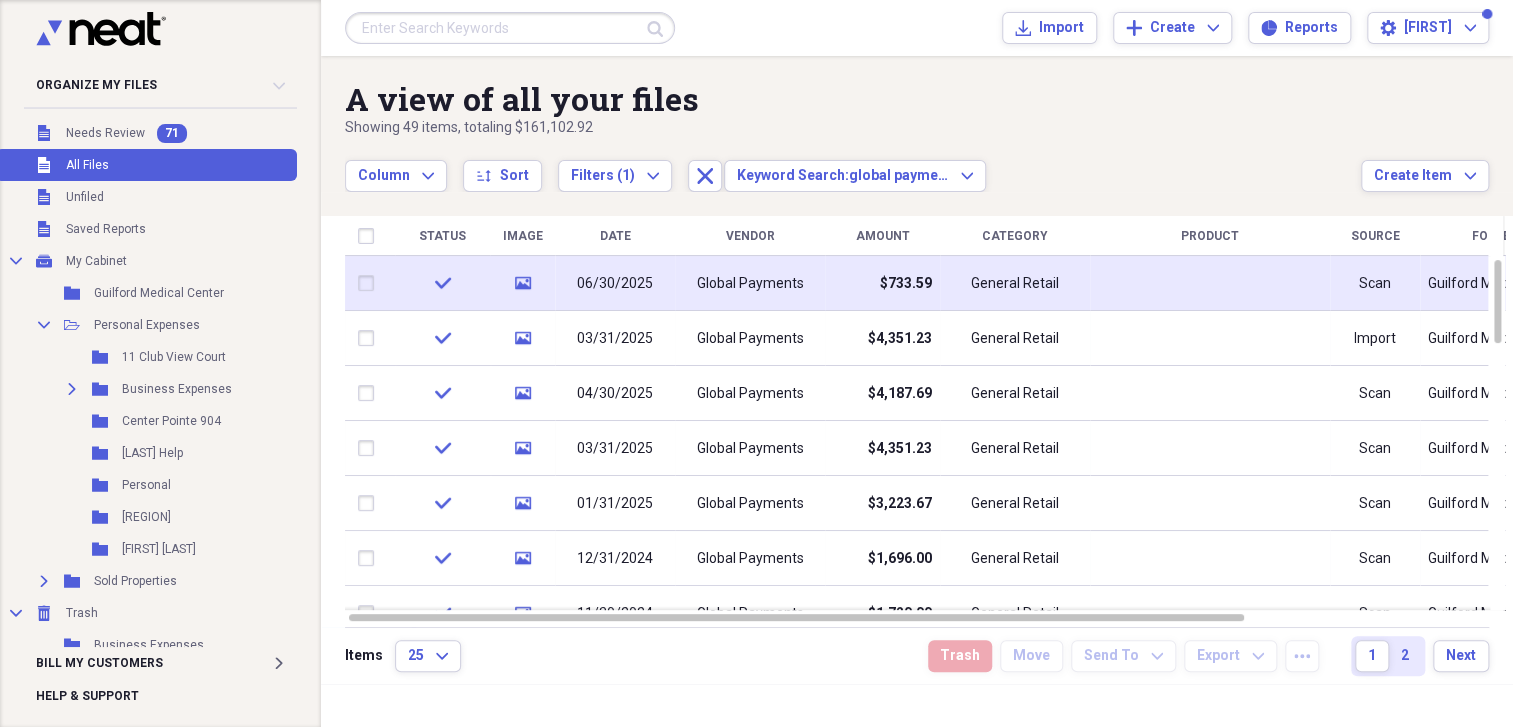click on "06/30/2025" at bounding box center [615, 284] 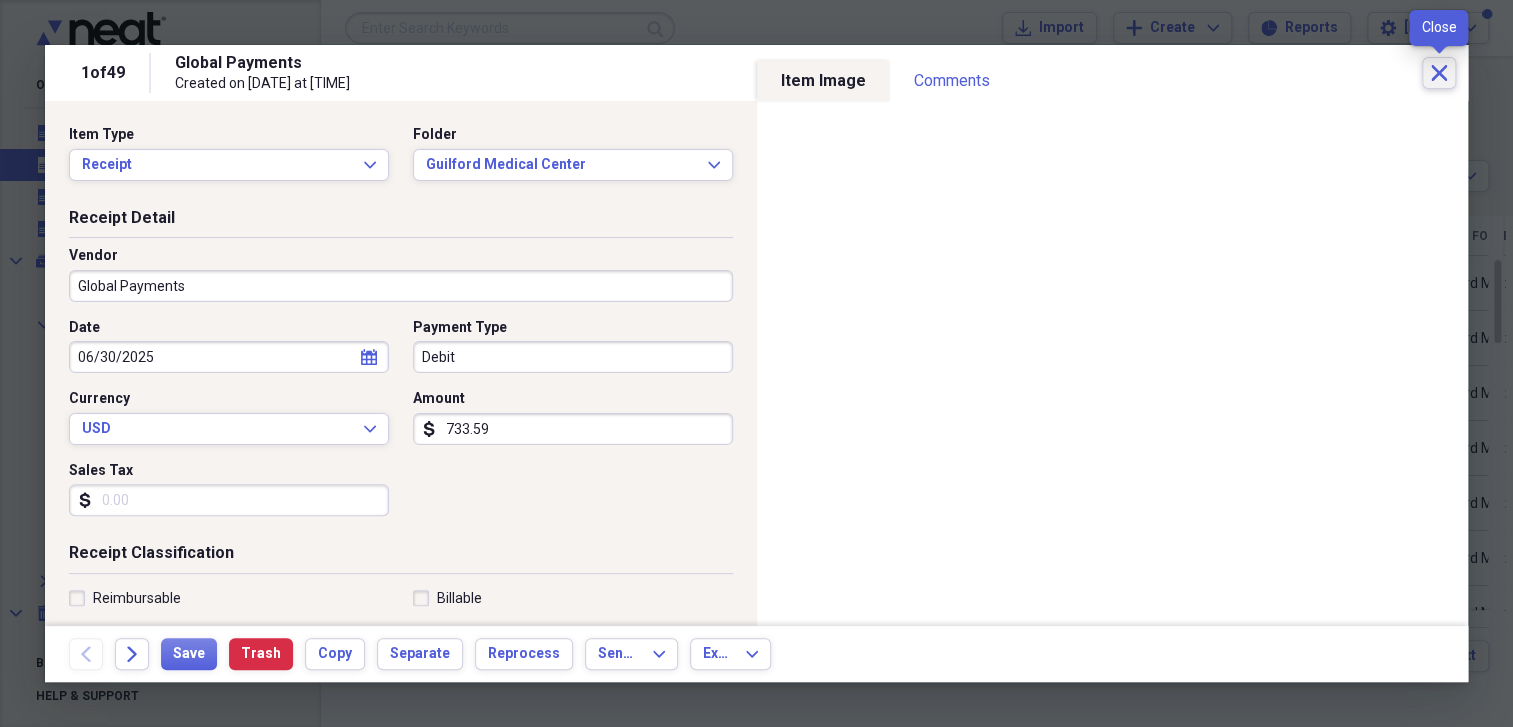 click on "Close" 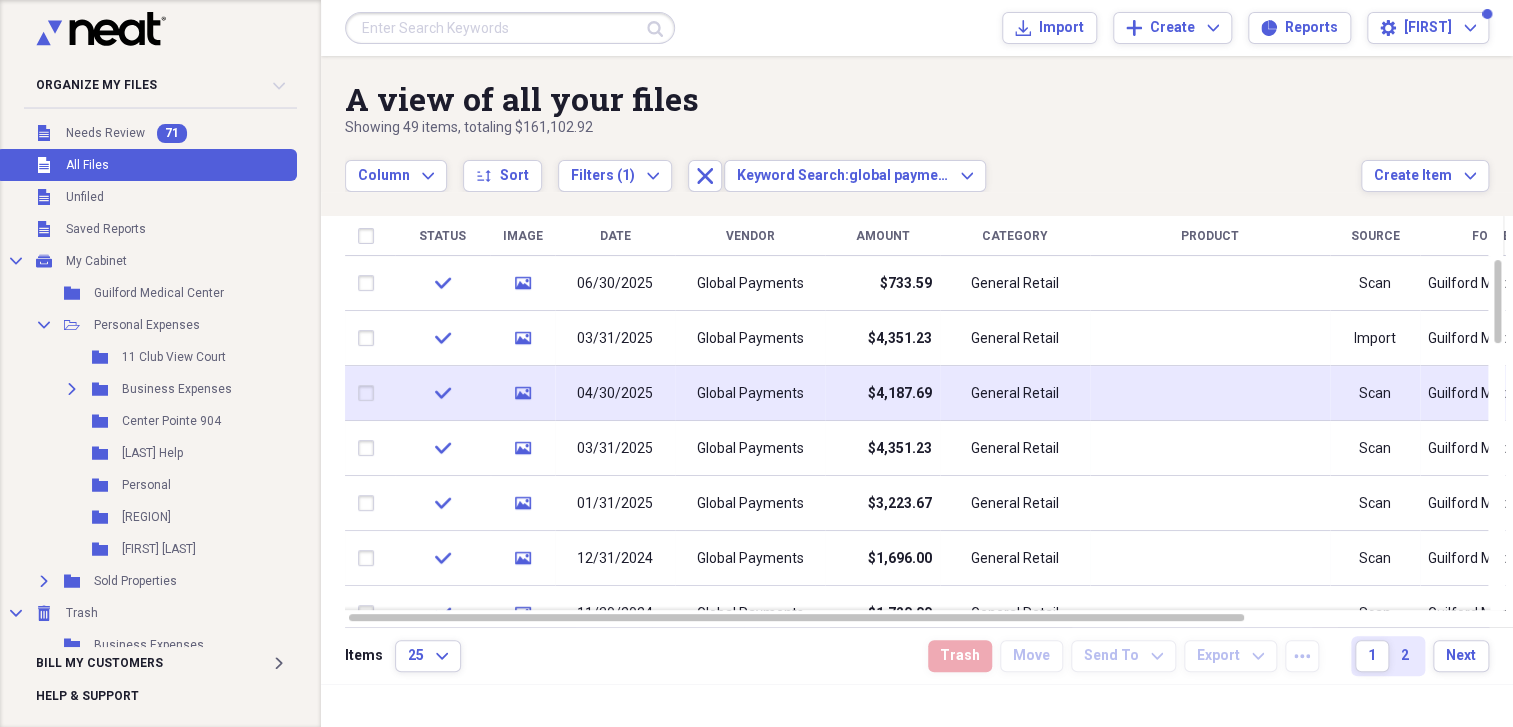 click on "Global Payments" at bounding box center [750, 394] 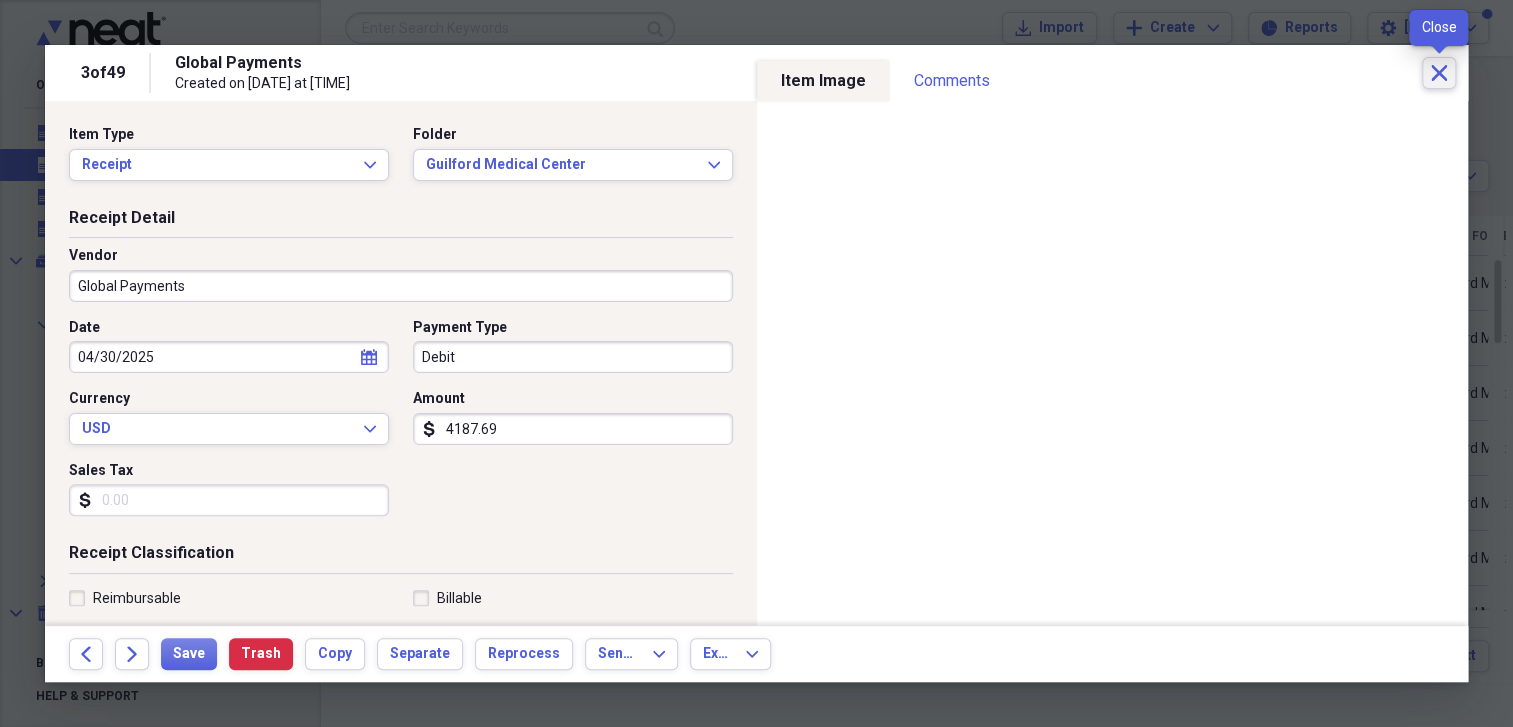 click on "Close" at bounding box center [1439, 73] 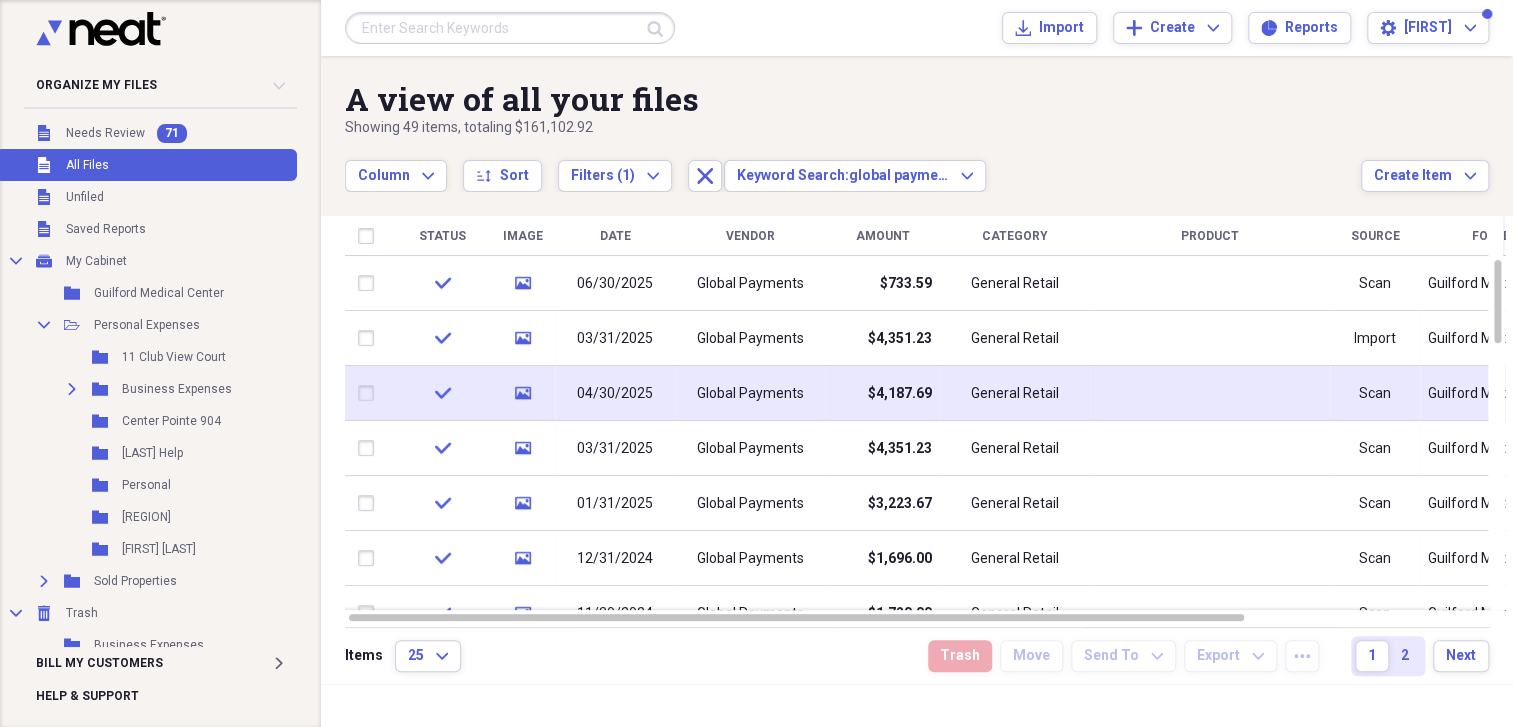 click on "Global Payments" at bounding box center (750, 394) 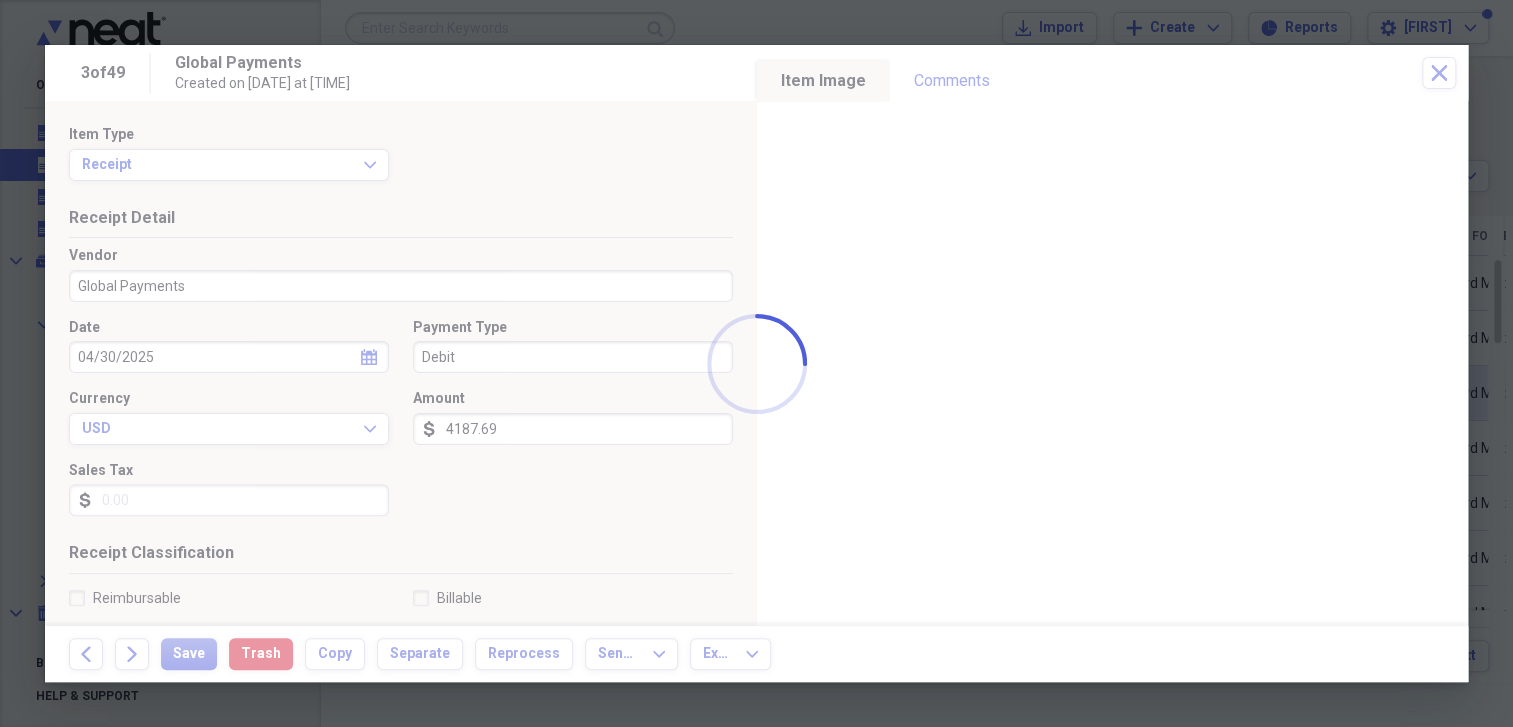 click 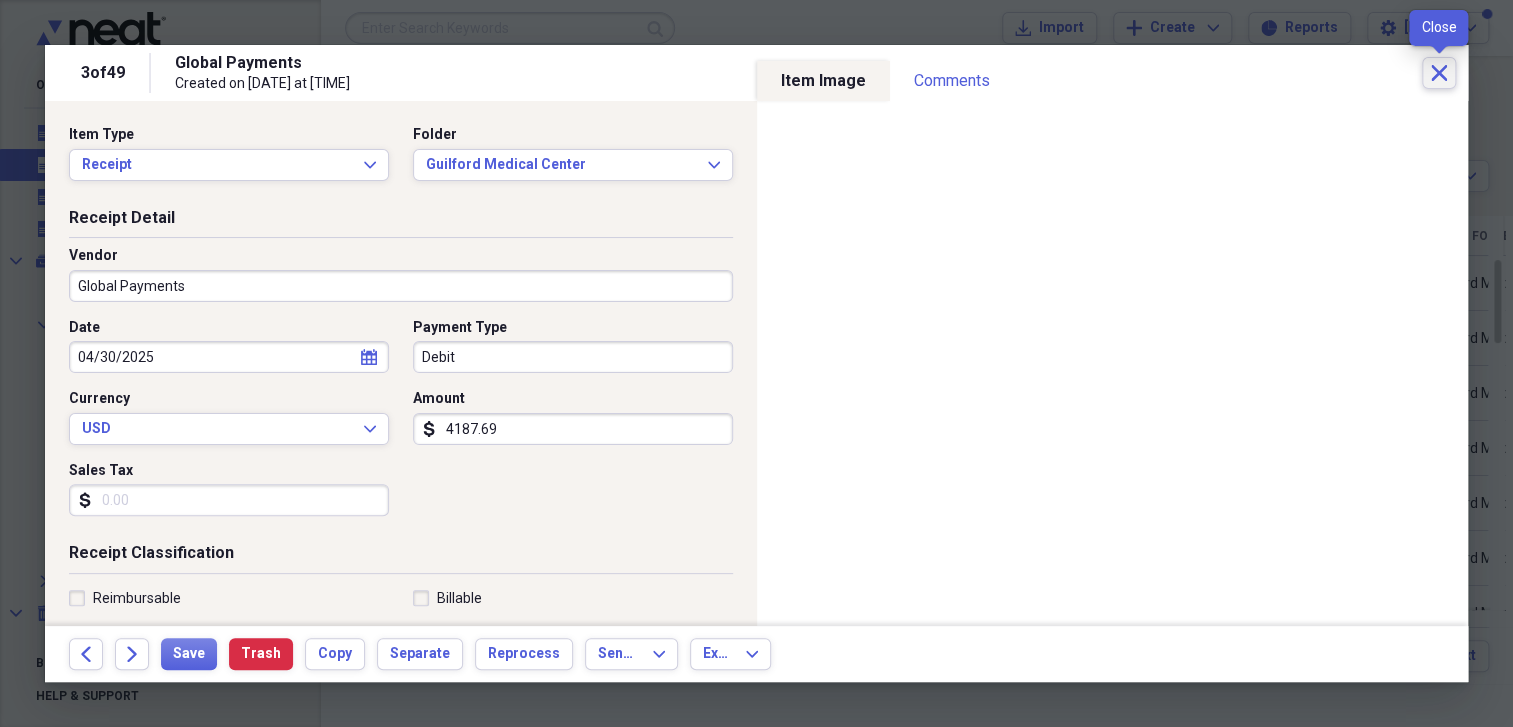 click on "Close" 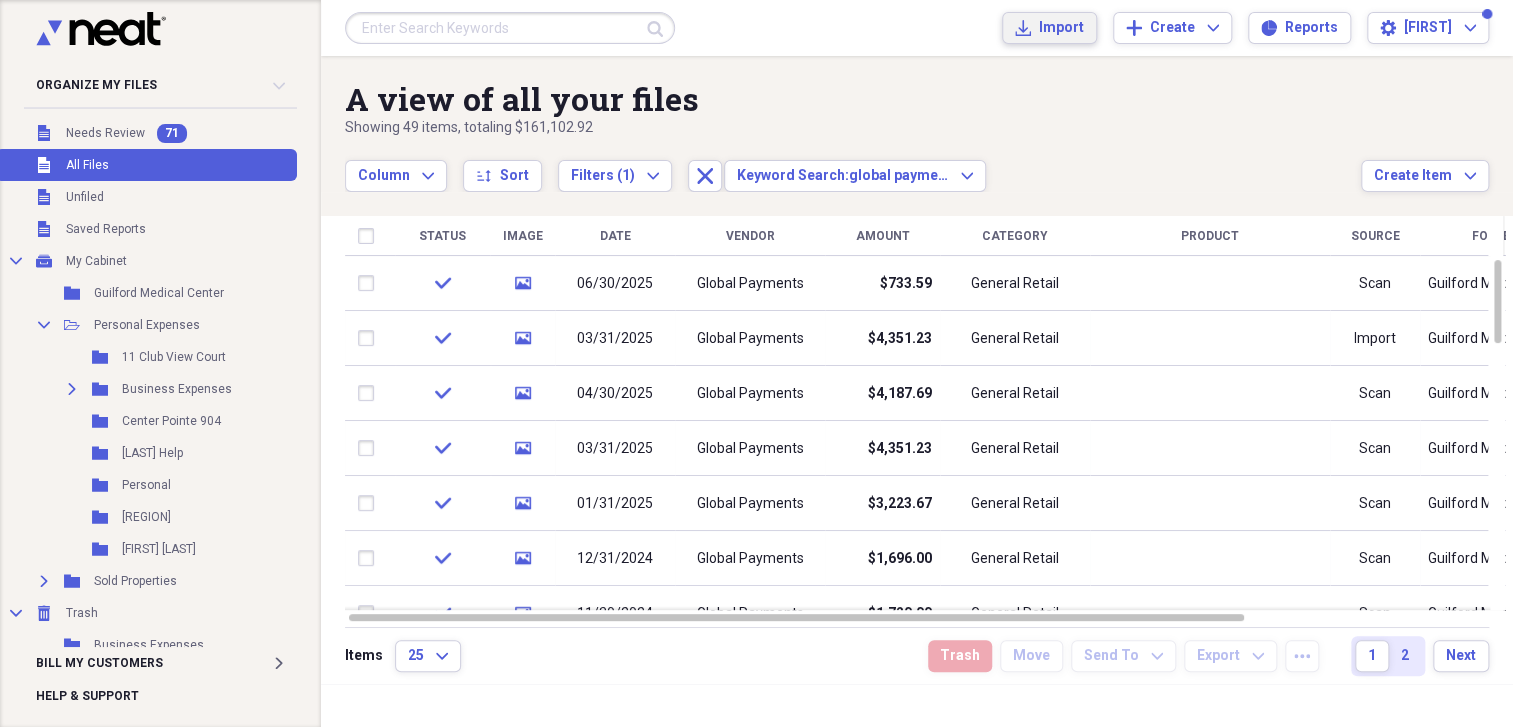 click on "Import" at bounding box center (1061, 28) 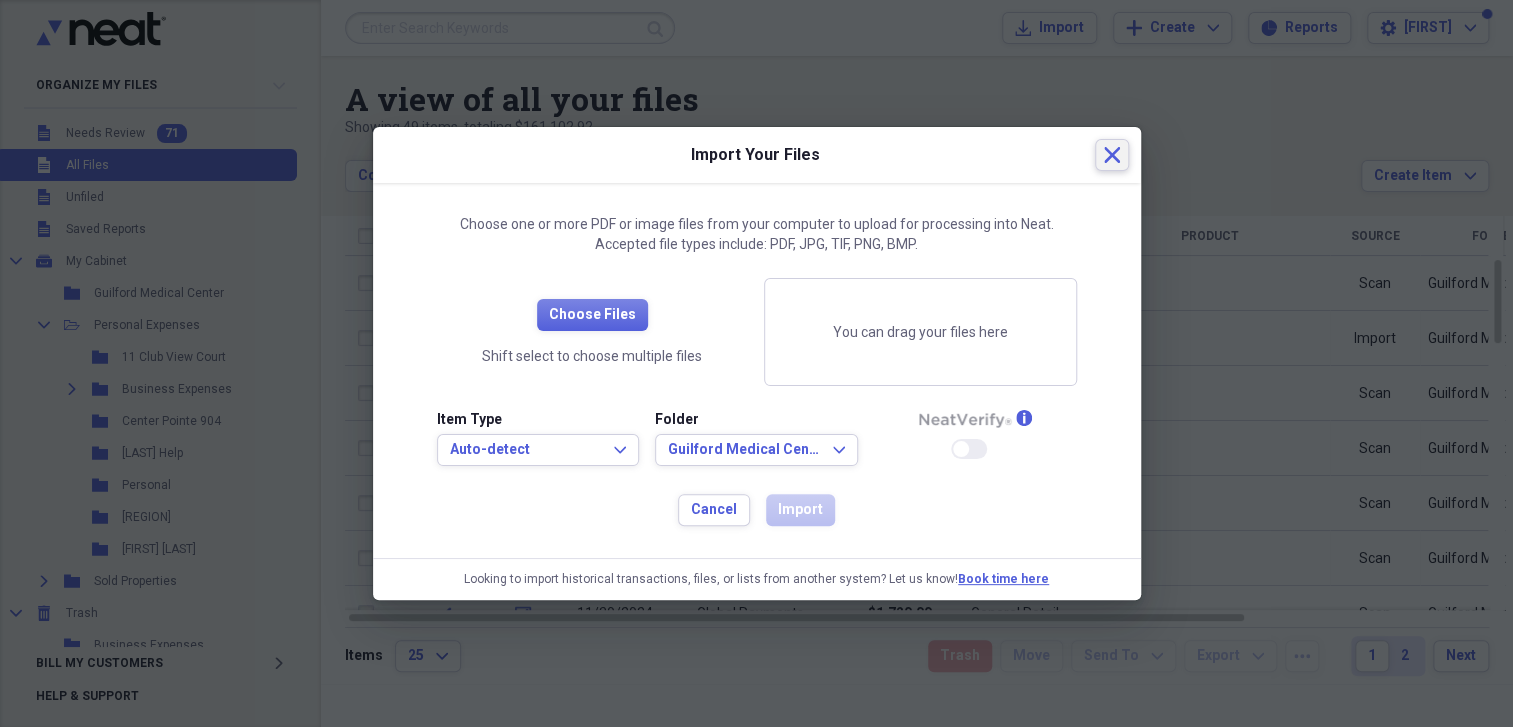 click on "Close" at bounding box center [1112, 155] 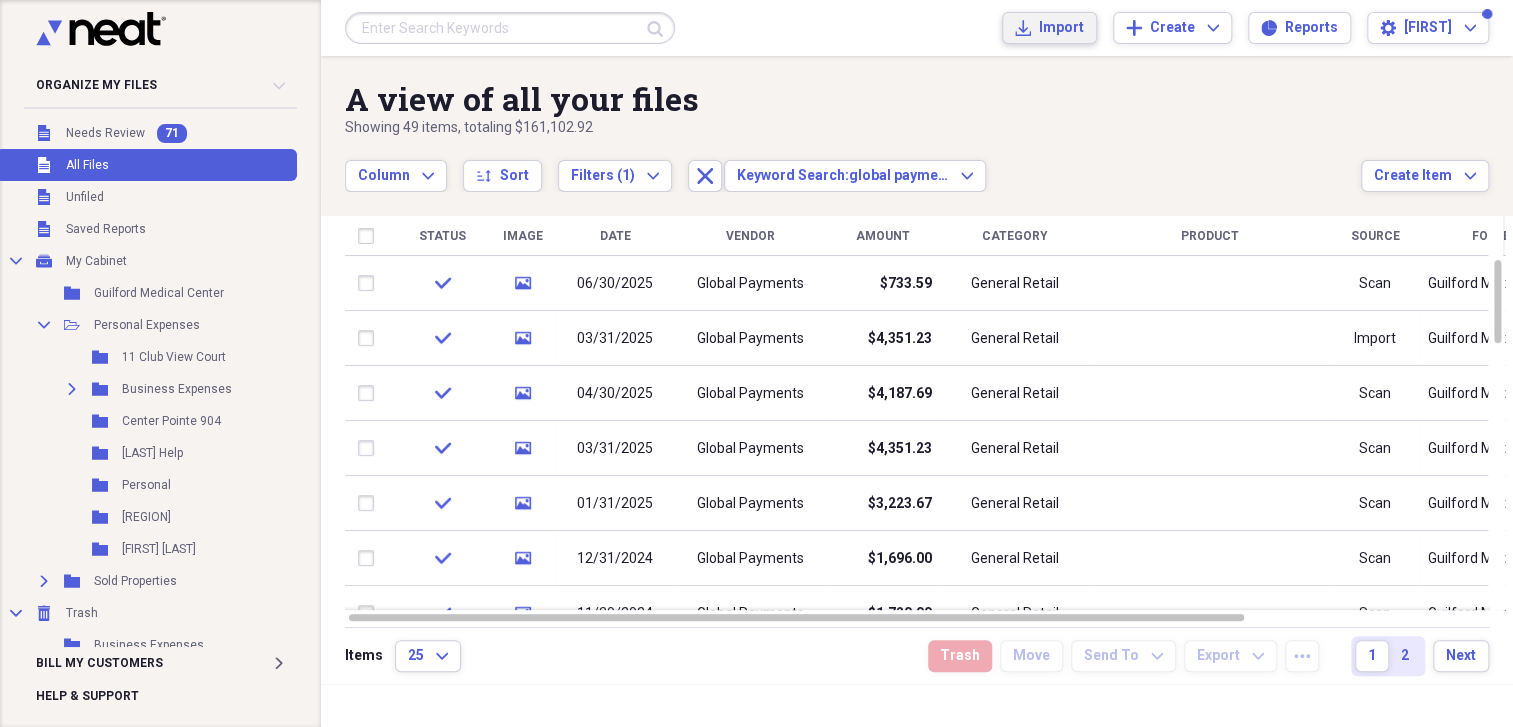 type 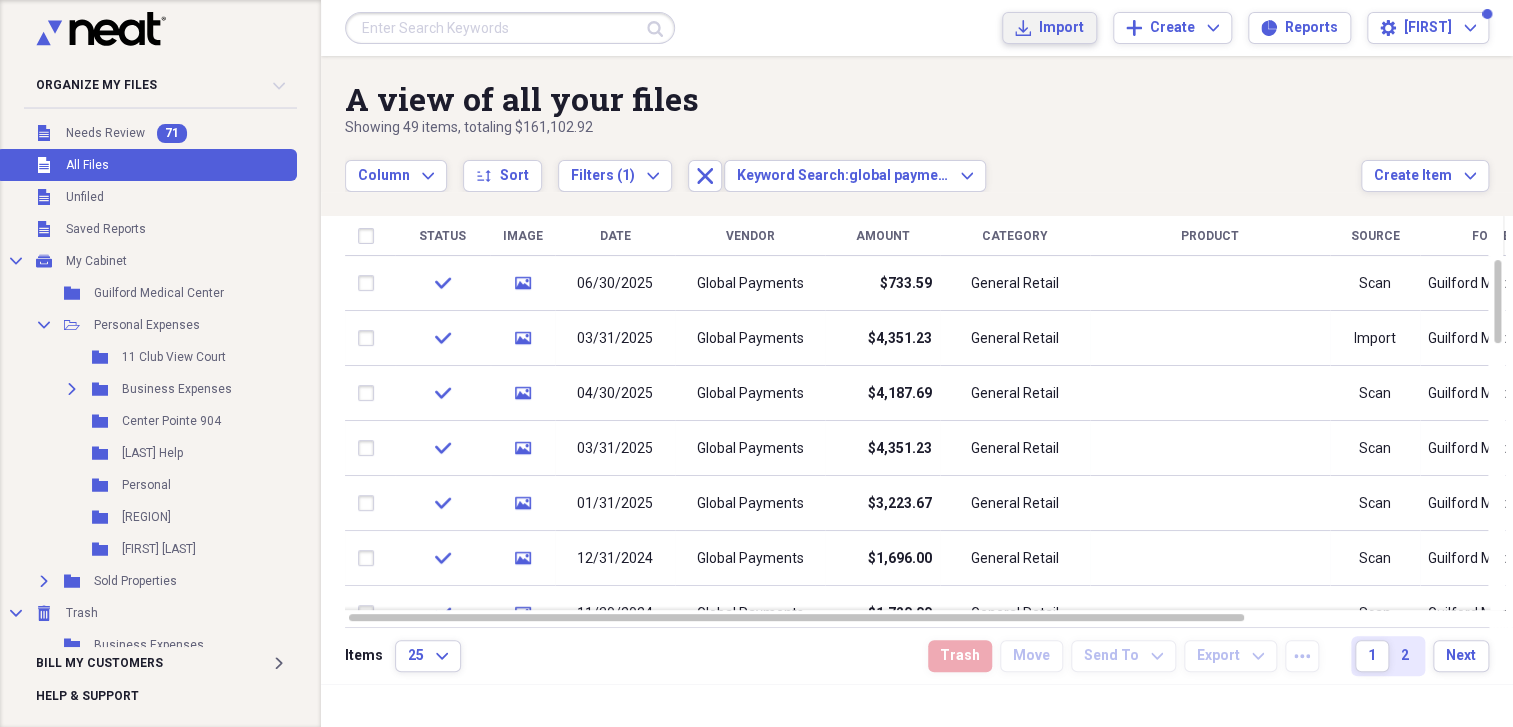 click on "Import" at bounding box center (1061, 28) 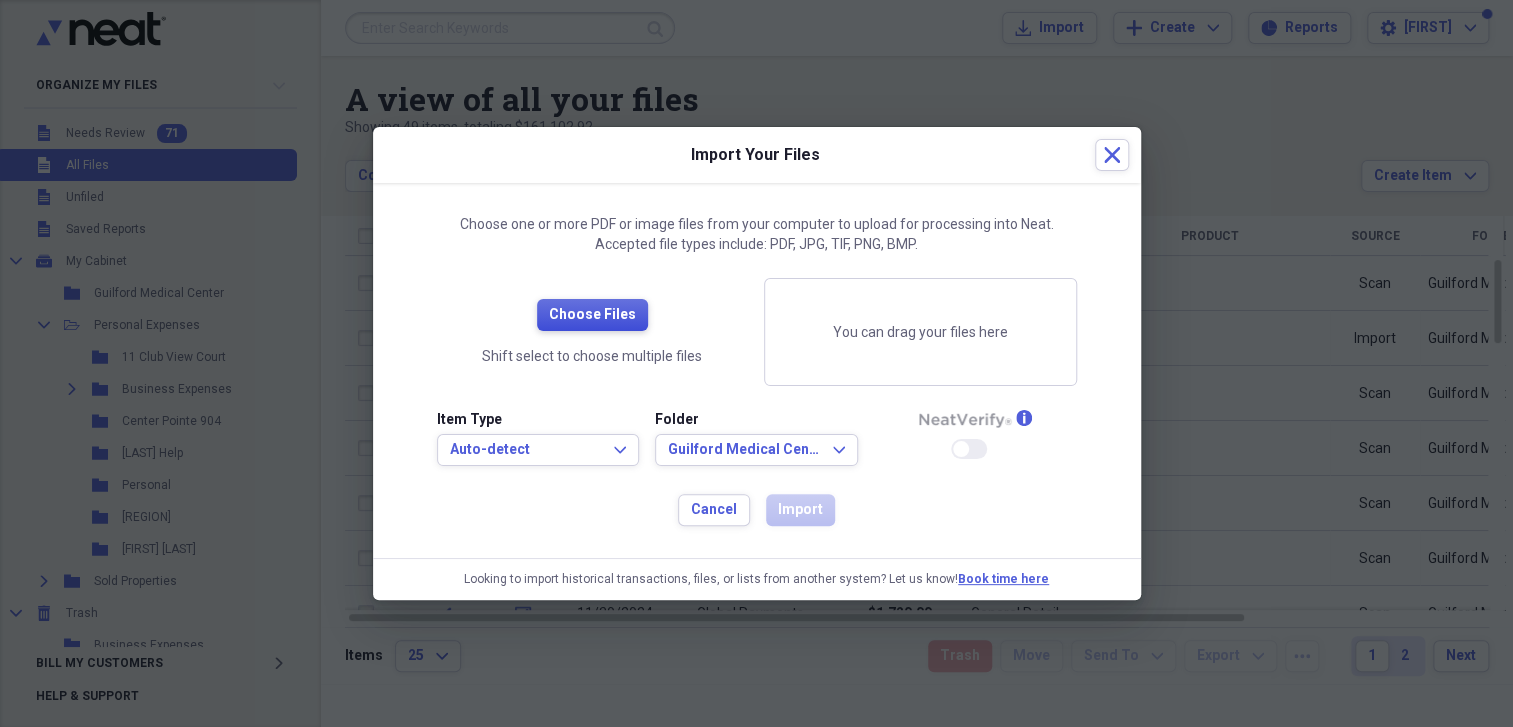 click on "Choose Files" at bounding box center [592, 315] 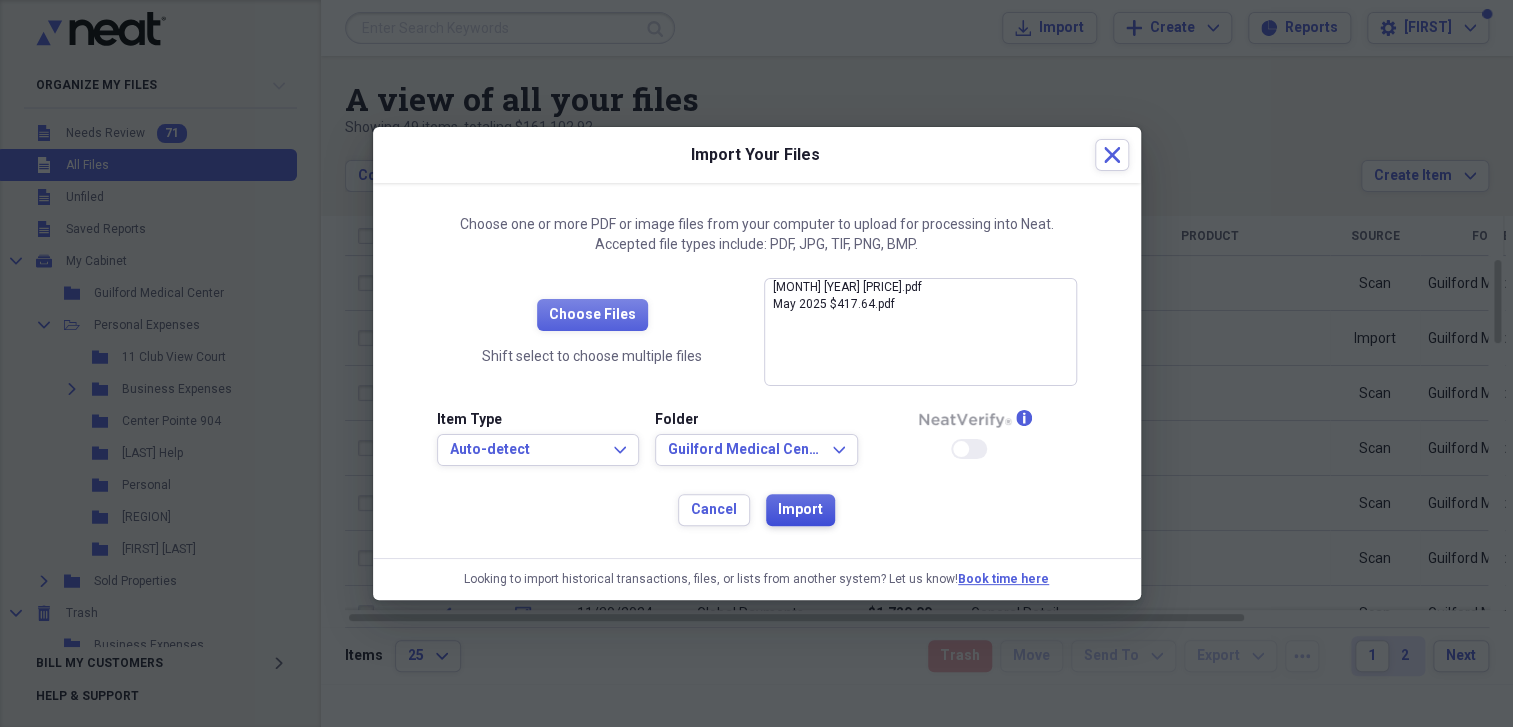click on "Import" at bounding box center [800, 510] 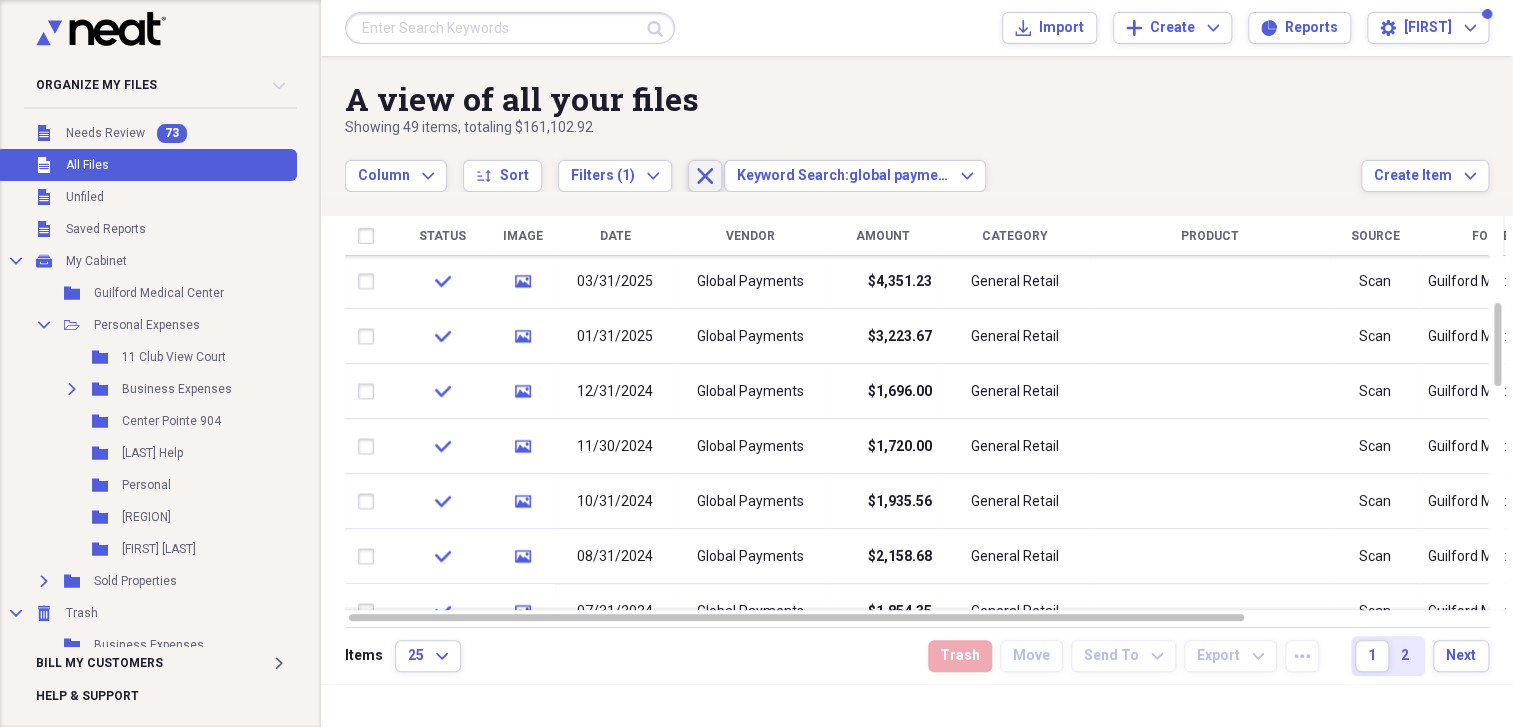 click 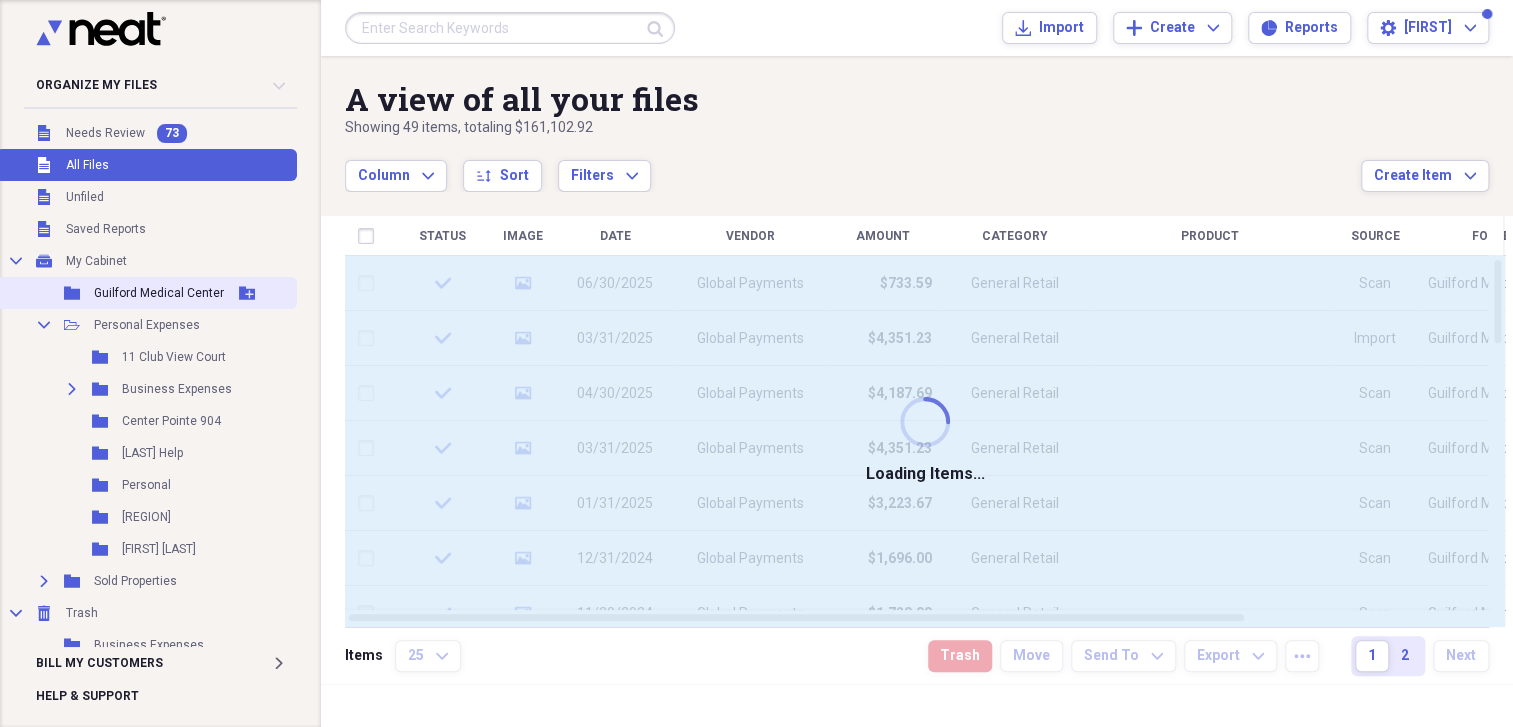 click on "Guilford Medical Center" at bounding box center (159, 293) 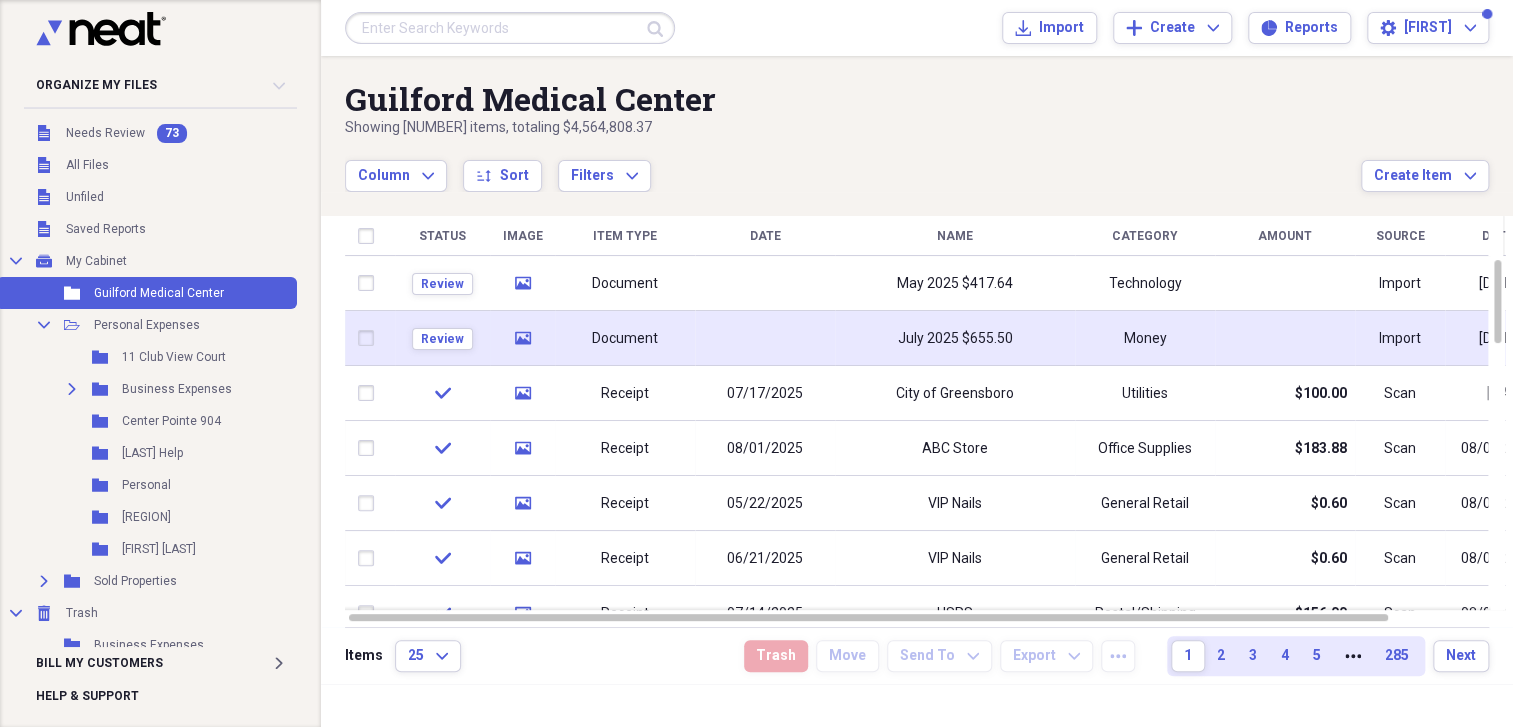 click at bounding box center [370, 338] 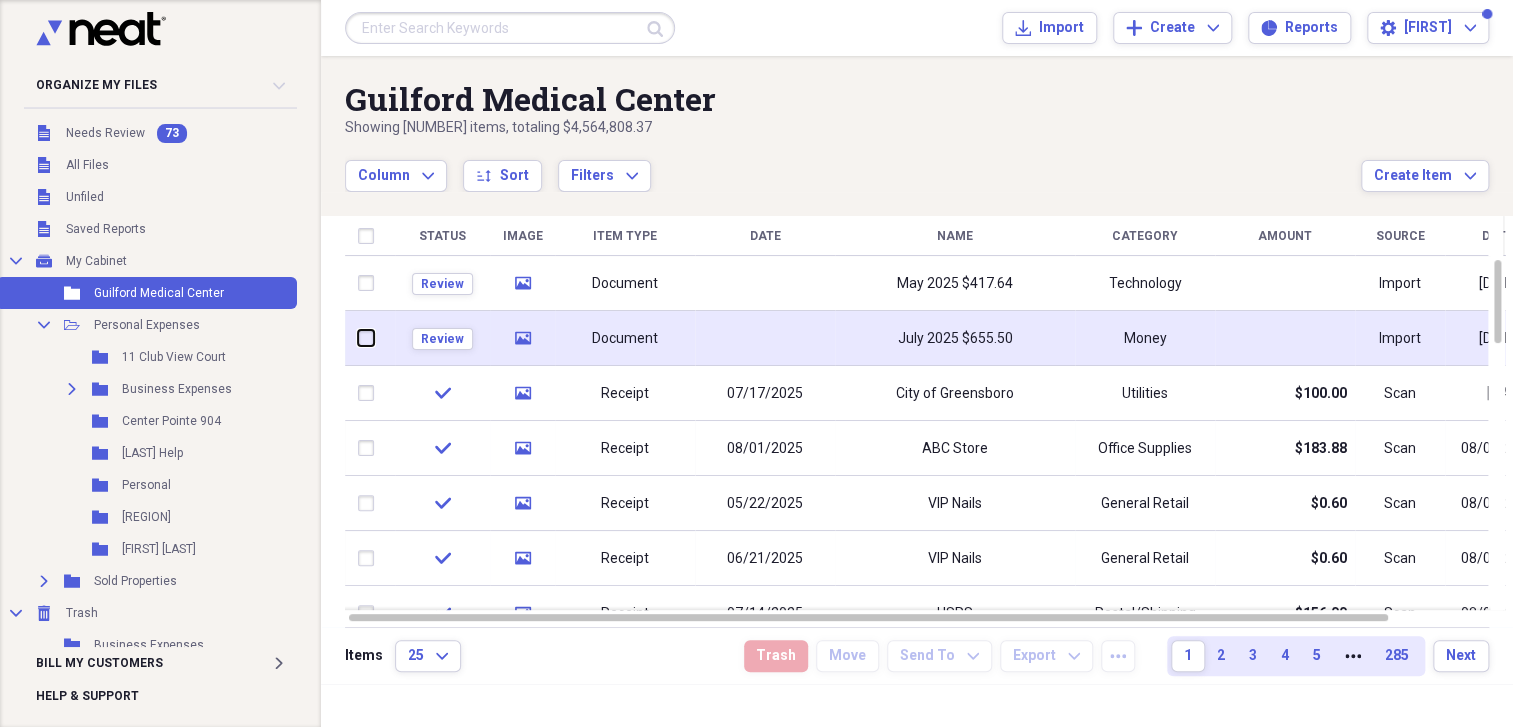 click at bounding box center [358, 338] 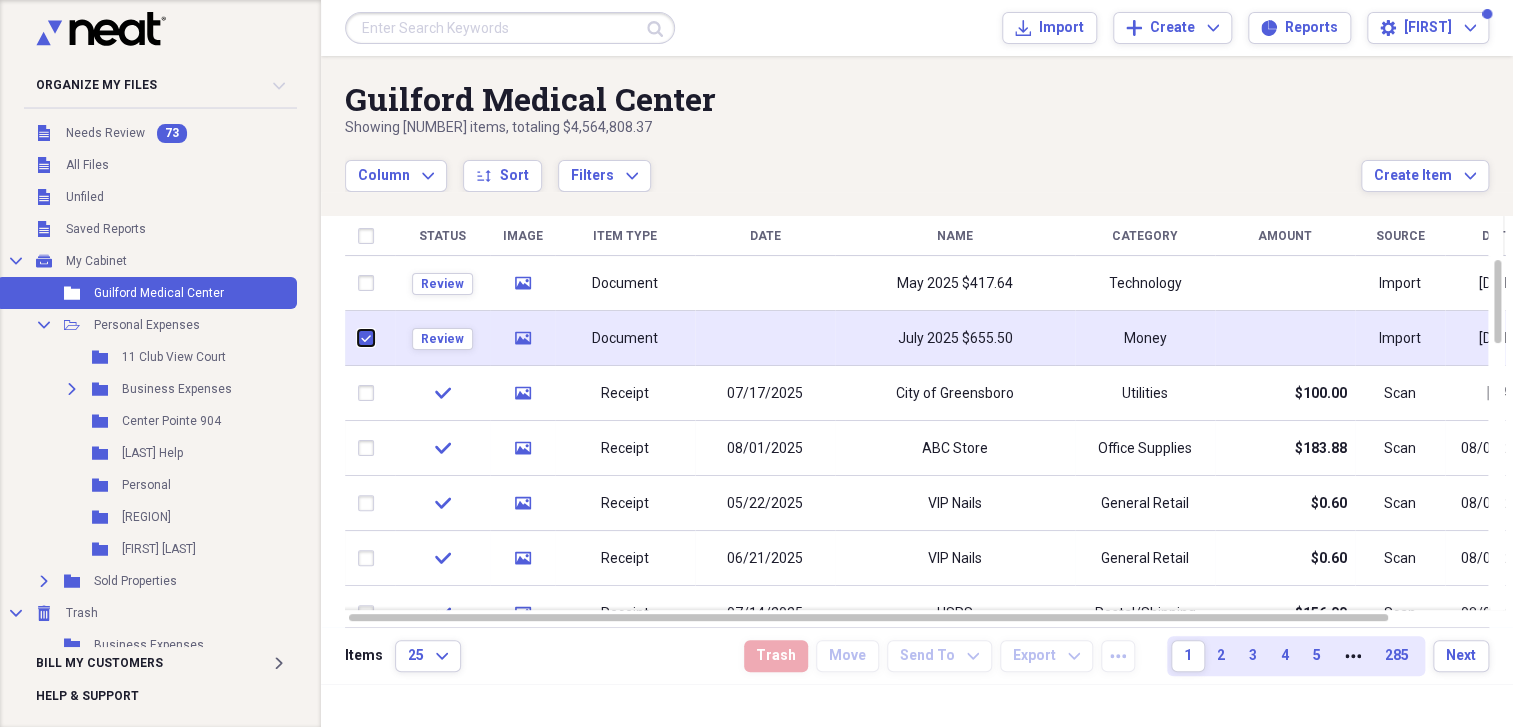 checkbox on "true" 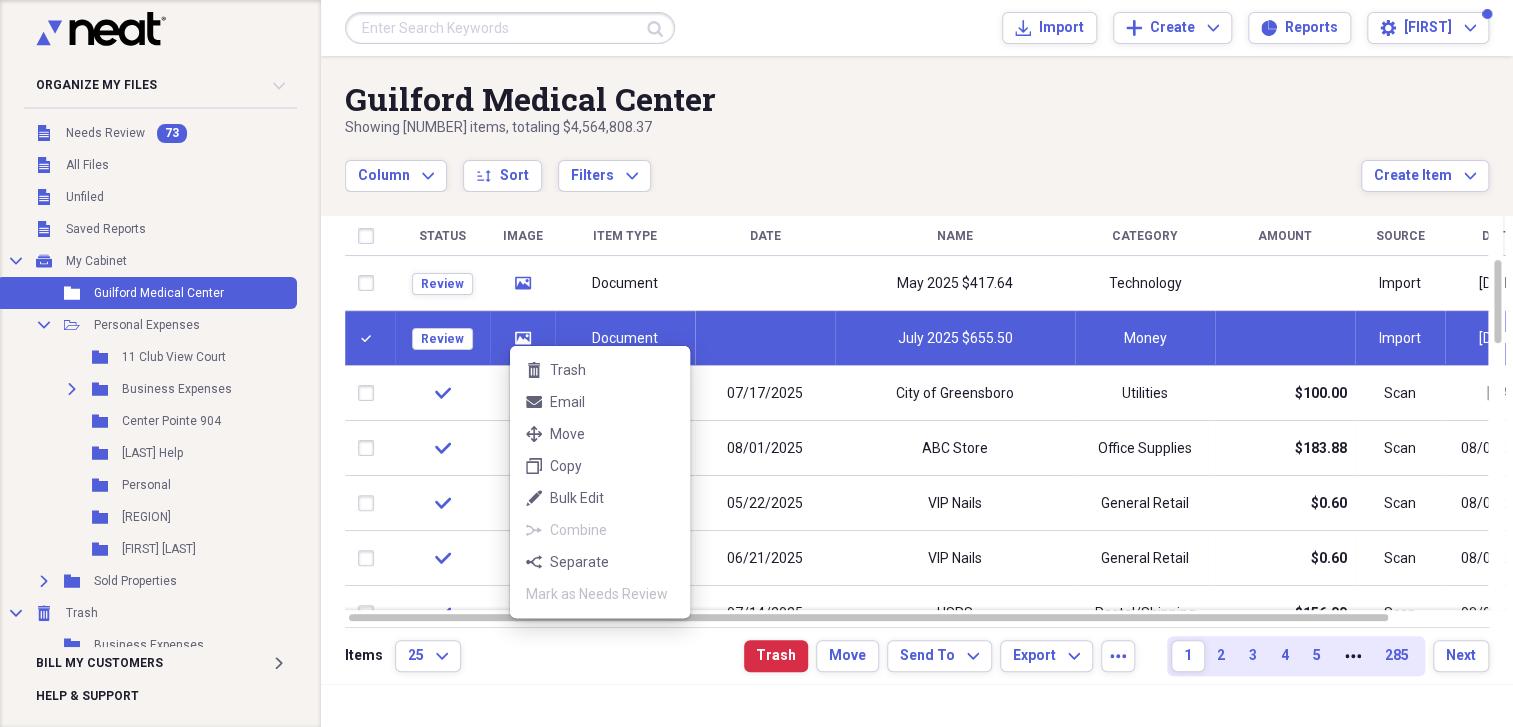 click on "Organize My Files 73 Collapse Unfiled Needs Review 73 Unfiled All Files Unfiled Unfiled Unfiled Saved Reports Collapse My Cabinet My Cabinet Add Folder Folder [CITY] Medical Center Add Folder Collapse Open Folder Personal Expenses Add Folder Folder [NUMBER] [STREET] Add Folder Expand Folder Business Expenses Add Folder Folder Center Pointe 904 Add Folder Folder Household Help Add Folder Folder Personal Add Folder Folder Reflection Pointe Add Folder Folder [FIRST] [LAST] Add Folder Expand Folder Sold Properties Add Folder Collapse Trash Trash Folder Business Expenses Folder DESKTOP Folder Drycleaning Folder J [LAST] Meals Folder J [LAST] Postage Folder J [LAST] Properties Folder JM [LAST] Care Folder JM [LAST] Folder Meals Folder Migrated Contacts Expand Folder Migrated Documents Folder Migrated Inbox Expand Folder Migrated Receipts Folder Postage Folder Reflection Pointe (1) Folder Repairs and Maintenance Folder [FIRST] Investments (SW) Bill My Customers Expand Help & Support Submit Import Import Add Create Expand sort" at bounding box center [756, 363] 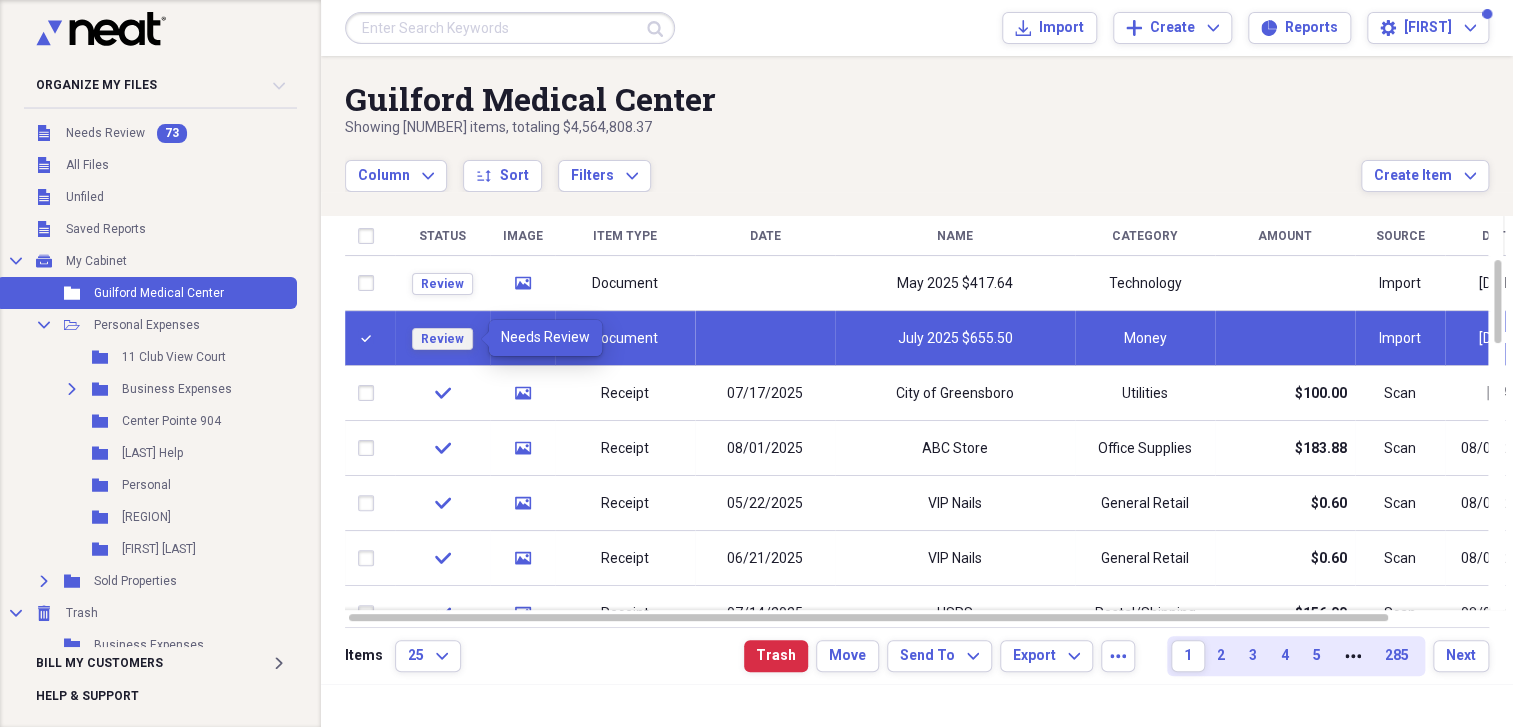 click on "Review" at bounding box center [442, 339] 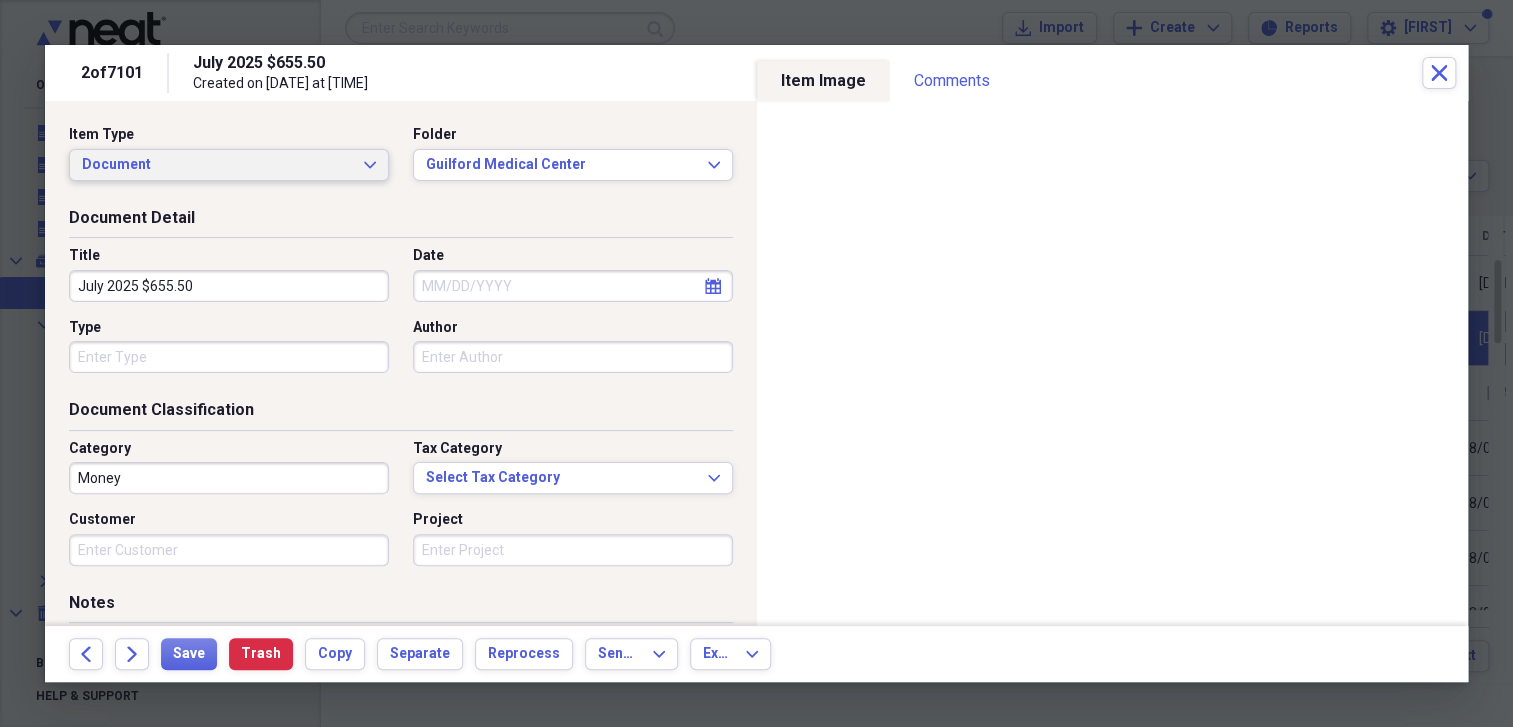 click on "Document" at bounding box center [217, 165] 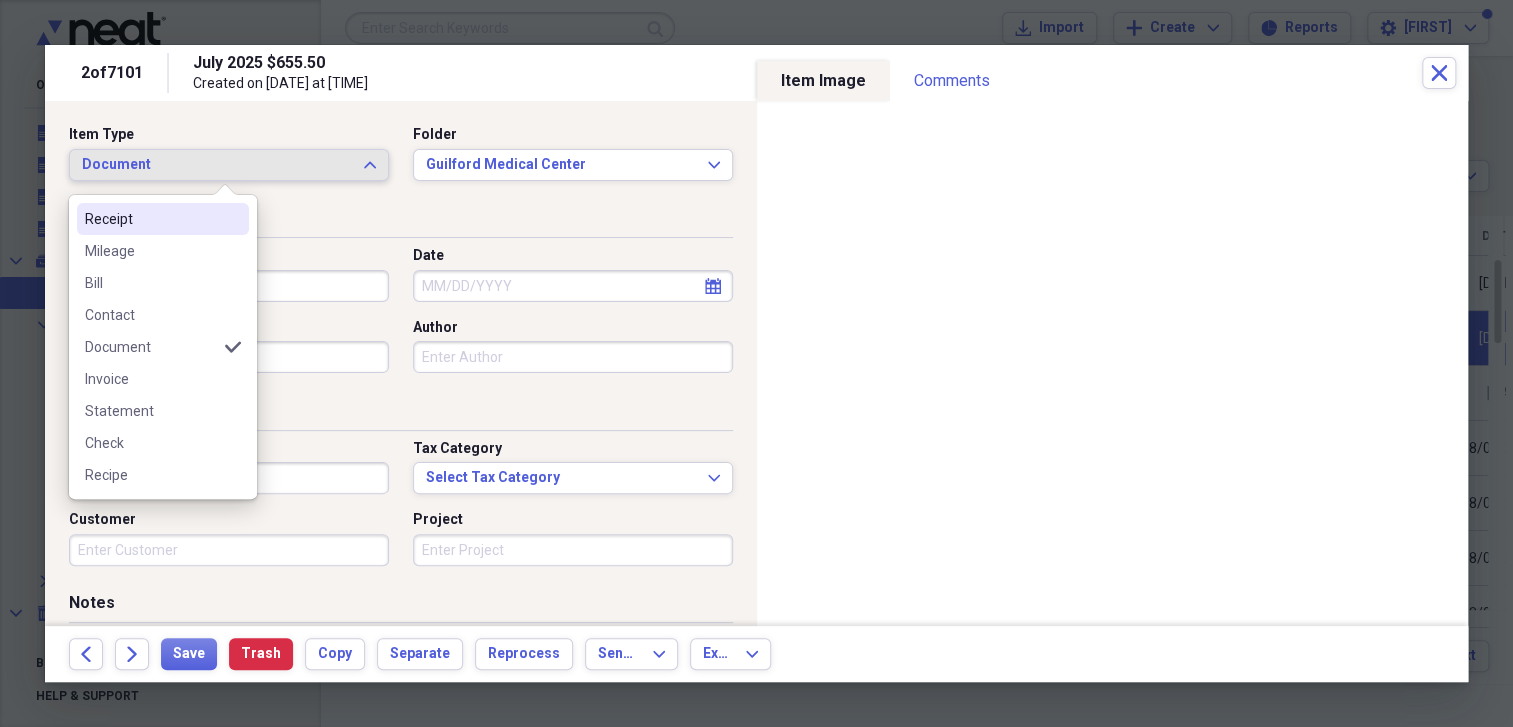 click on "Receipt" at bounding box center (151, 219) 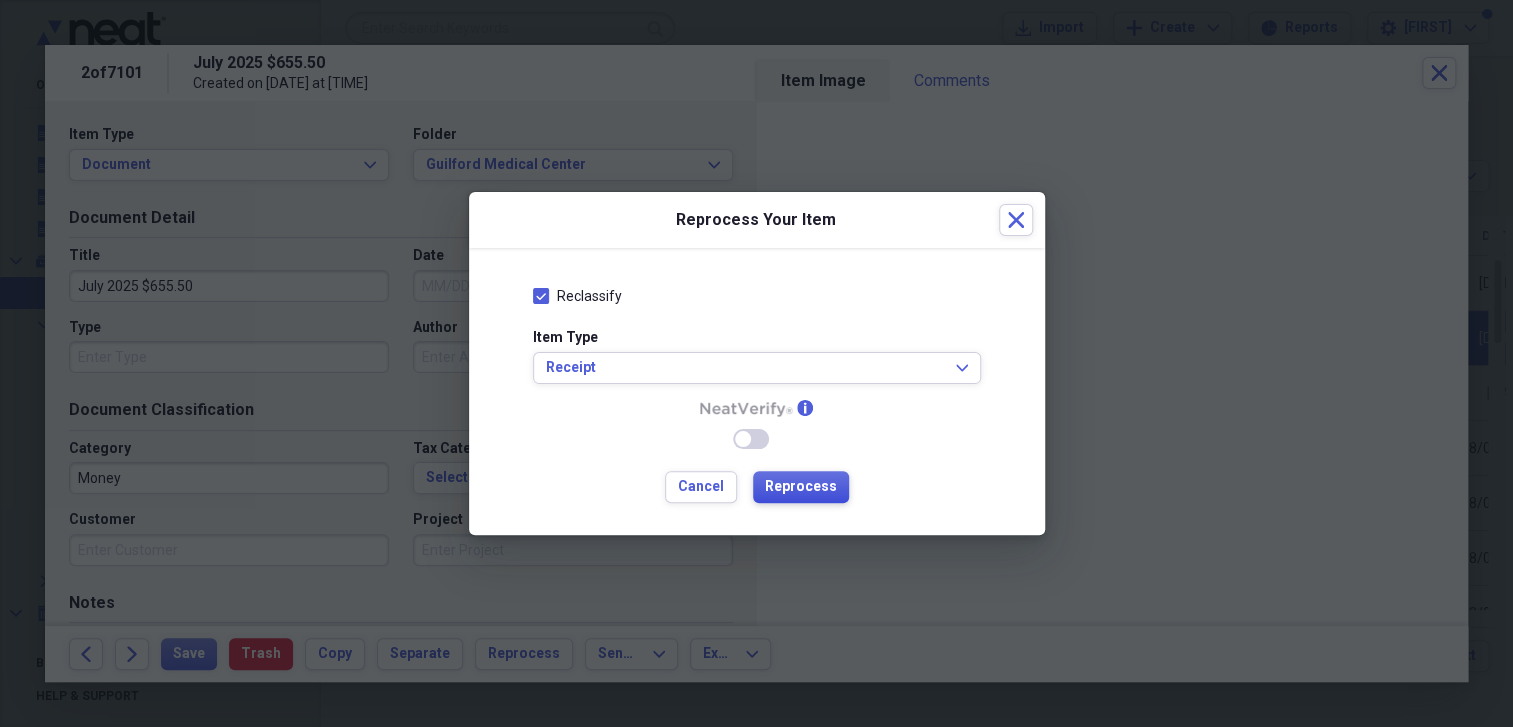 click on "Reprocess" at bounding box center [801, 487] 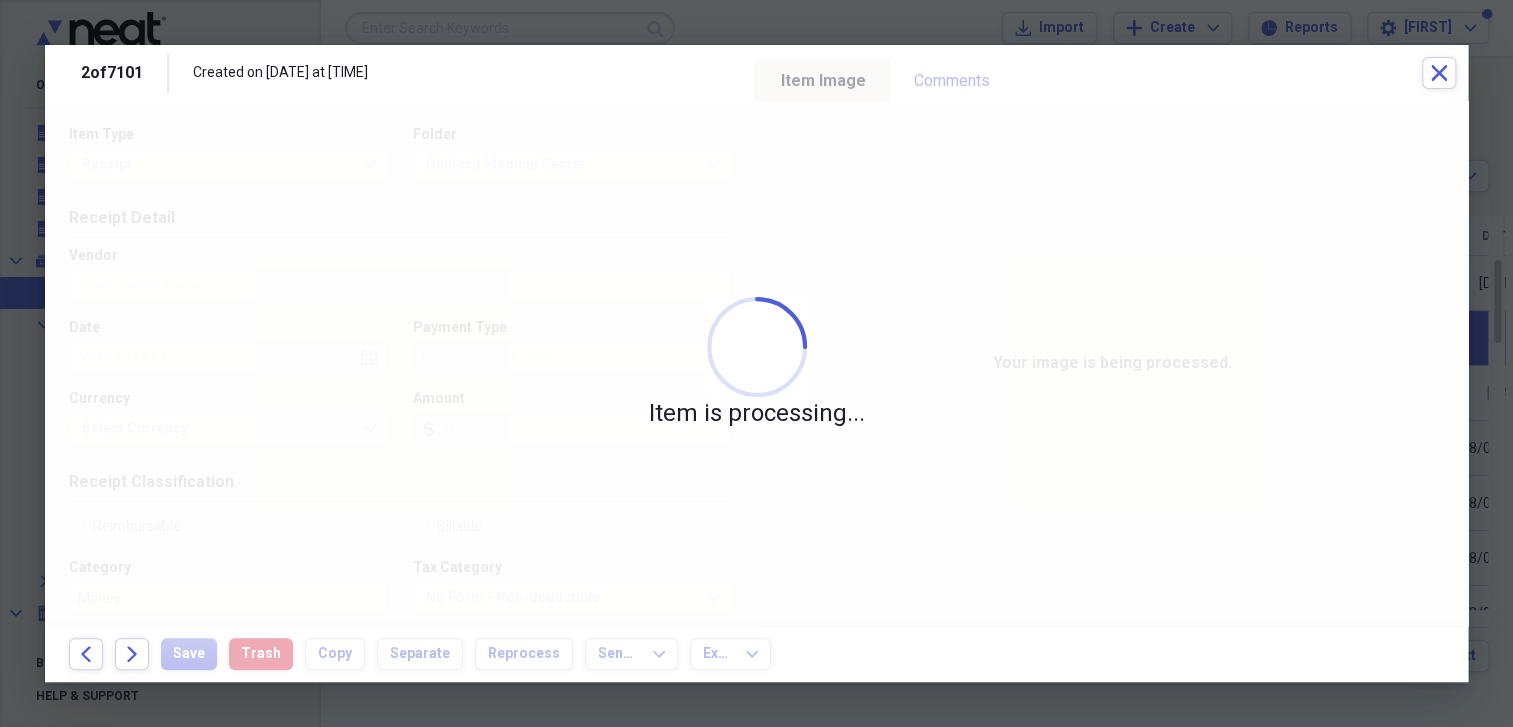 type on "GUILFORD MEDICAL CENTER" 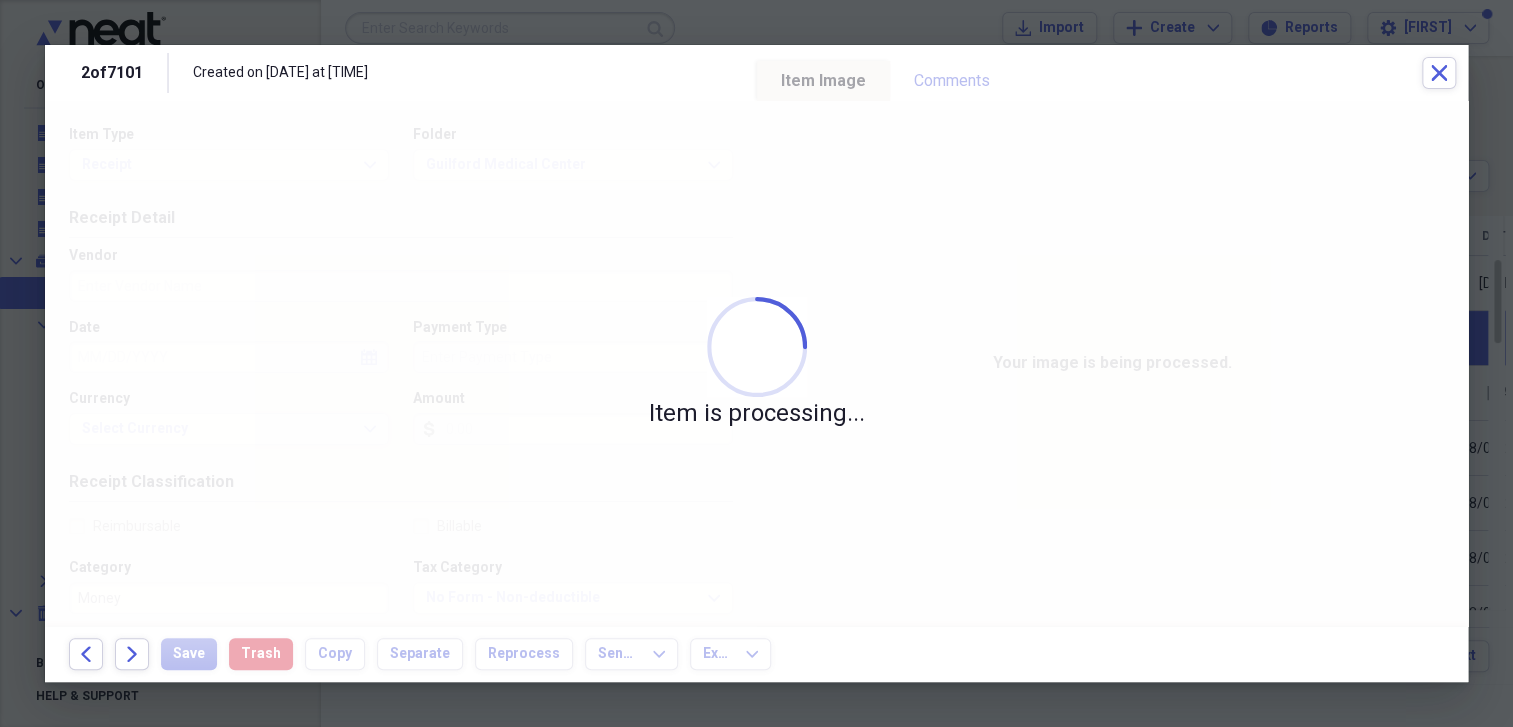 type on "07/31/2025" 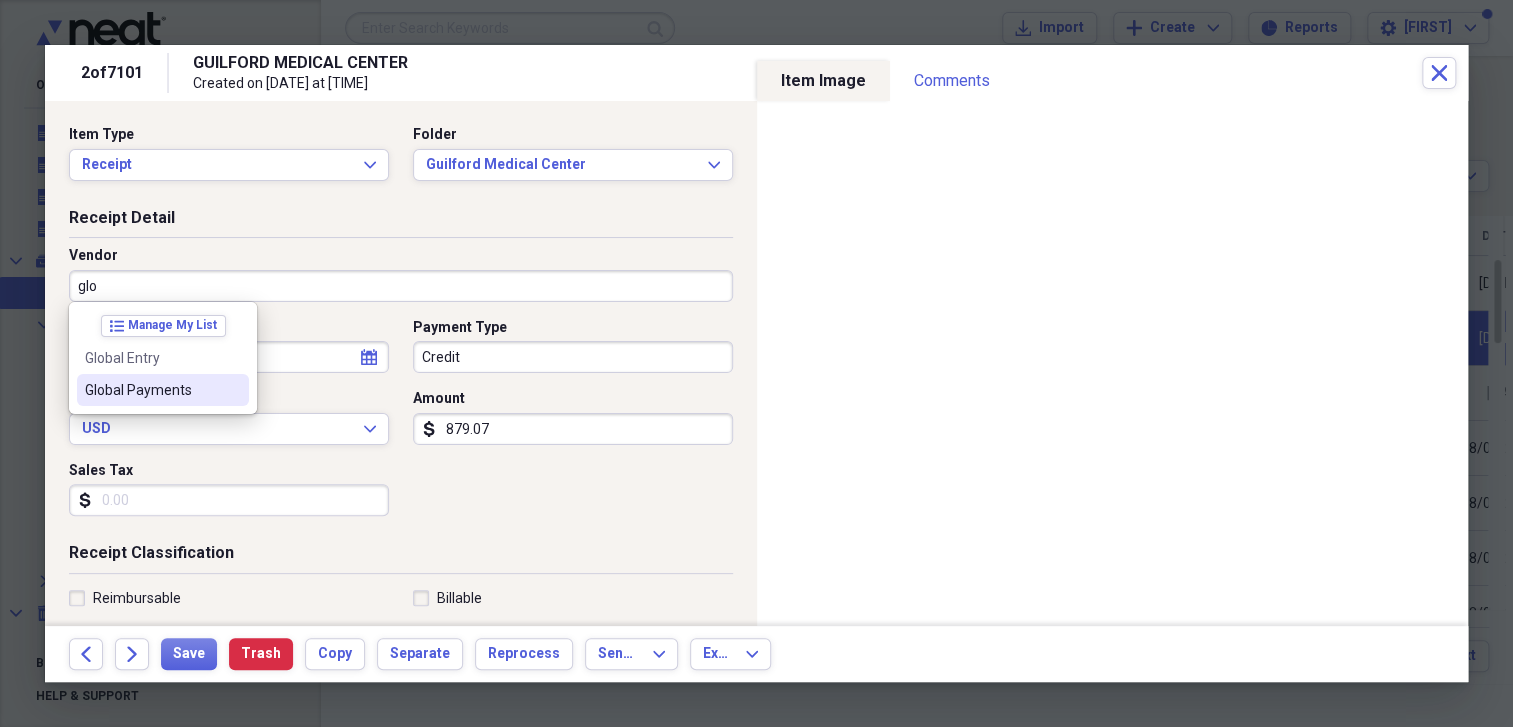 click on "Global Payments" at bounding box center [151, 390] 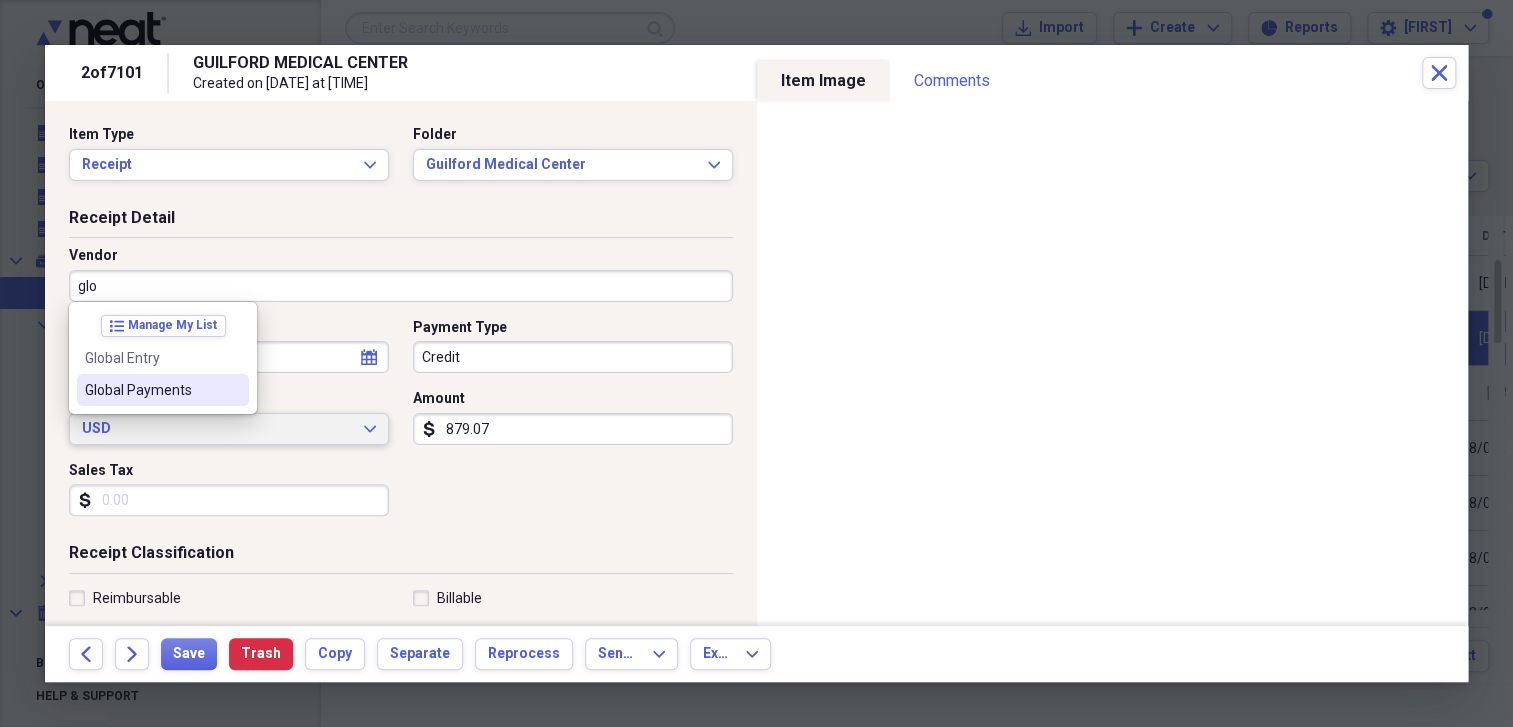 type on "Global Payments" 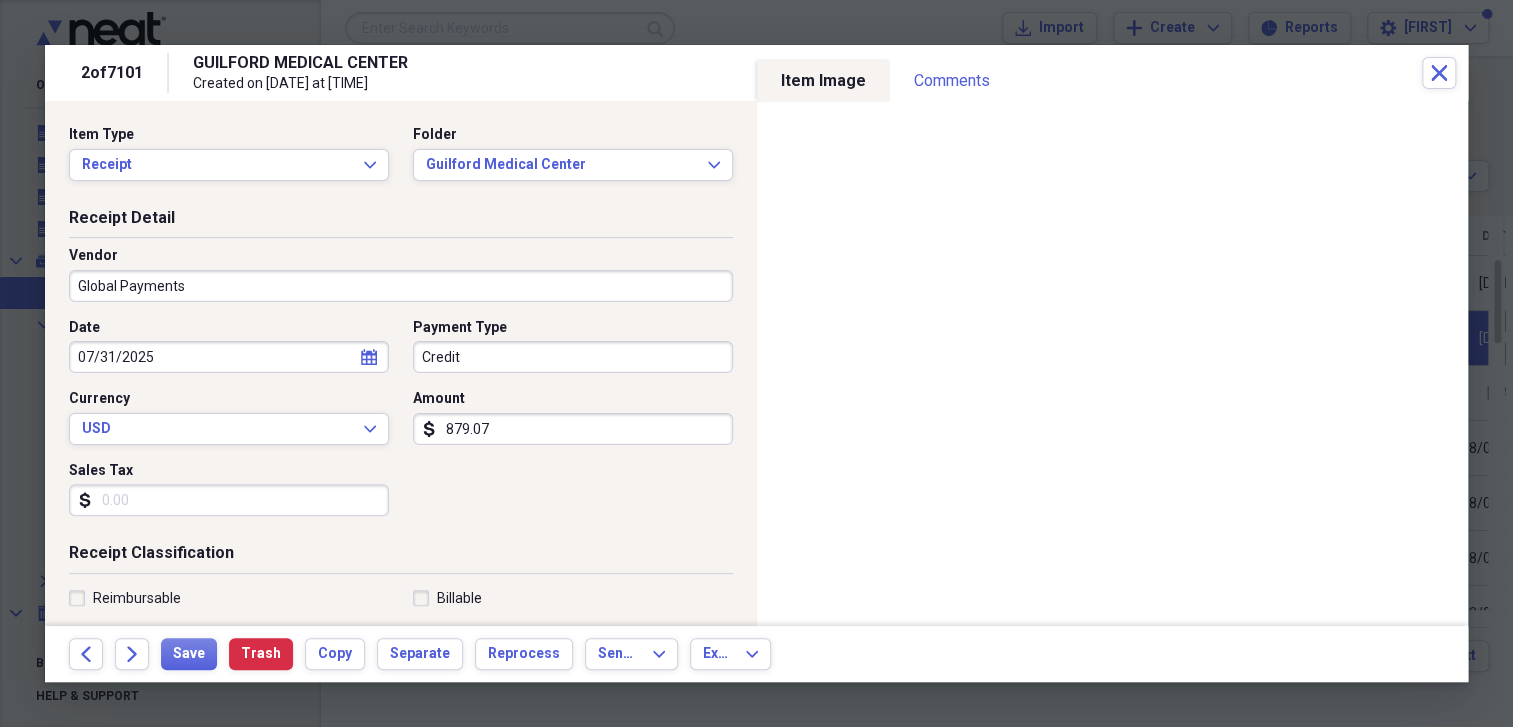 type on "General Retail" 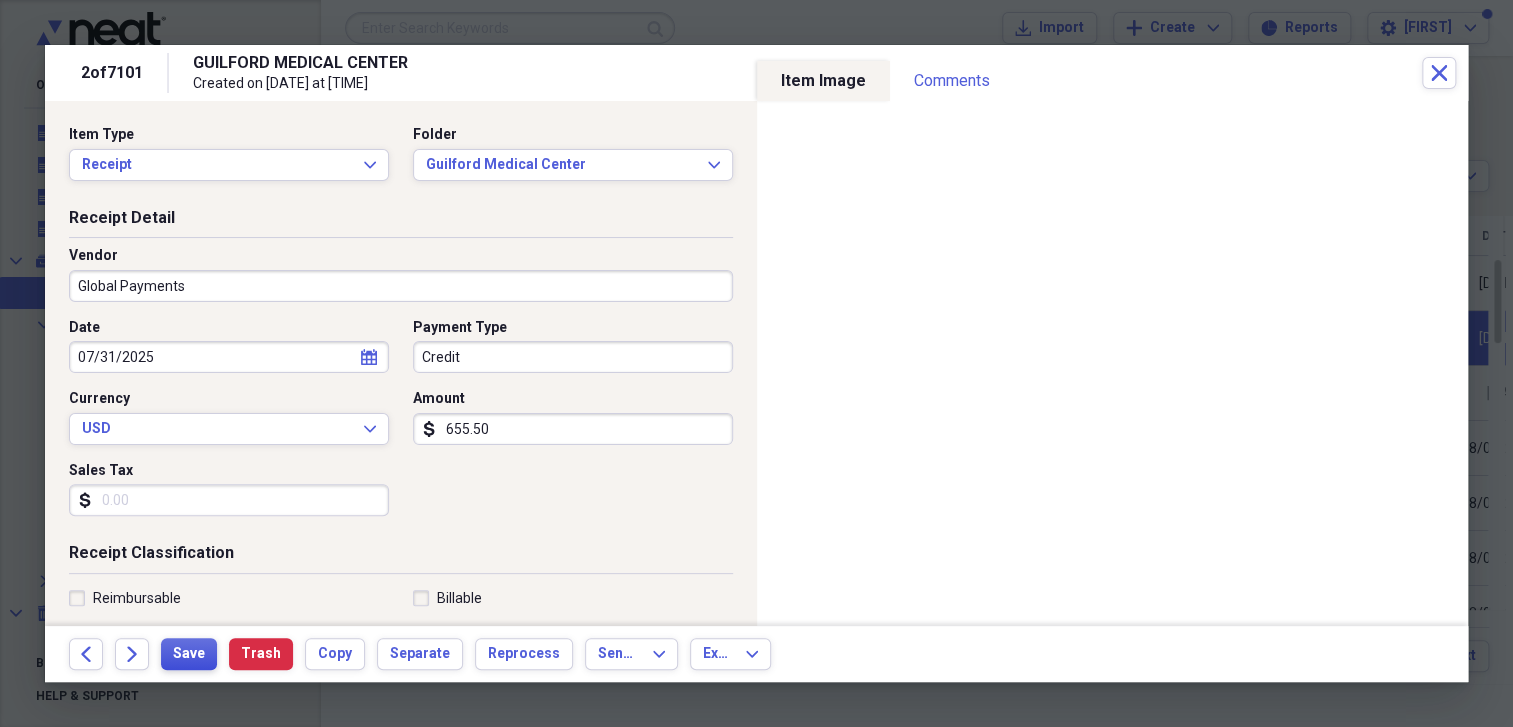 type on "655.50" 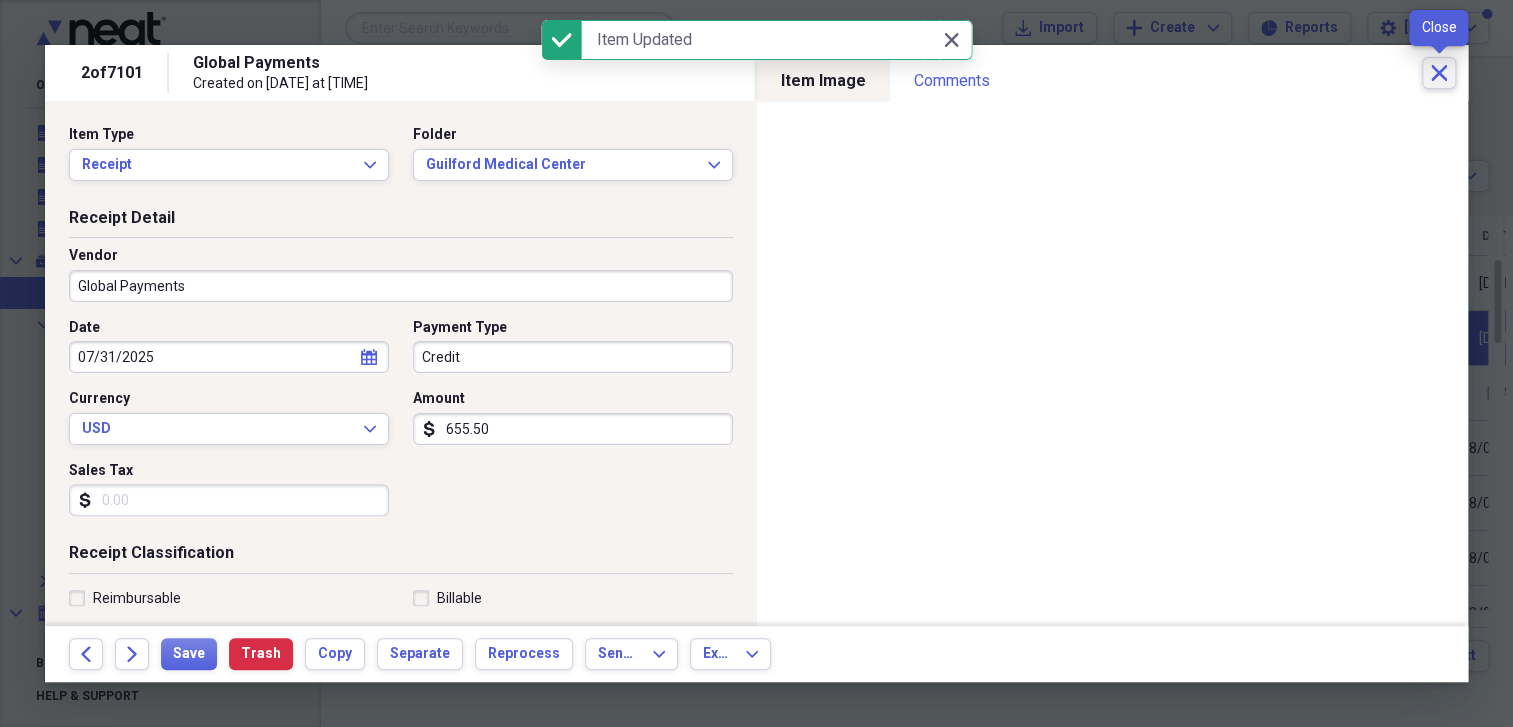 click 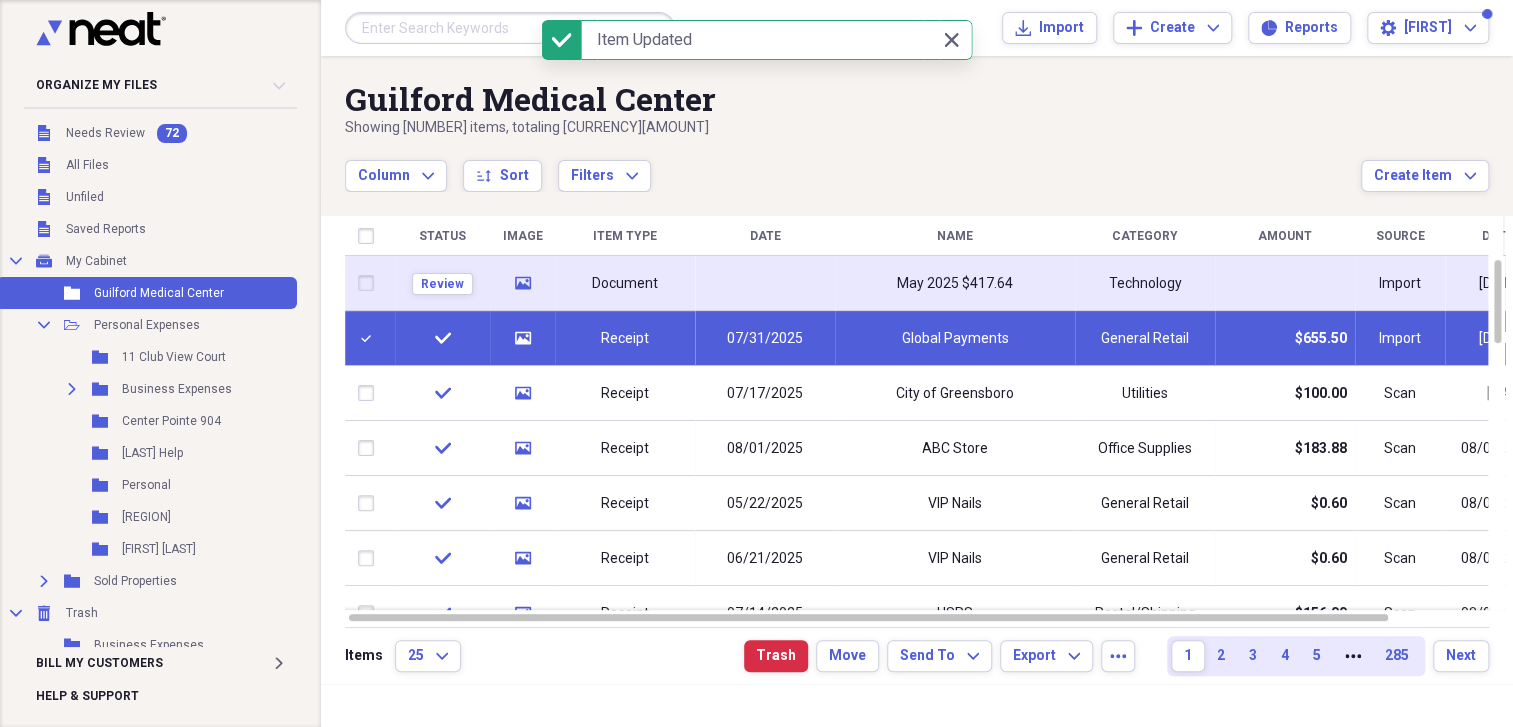 click at bounding box center [370, 283] 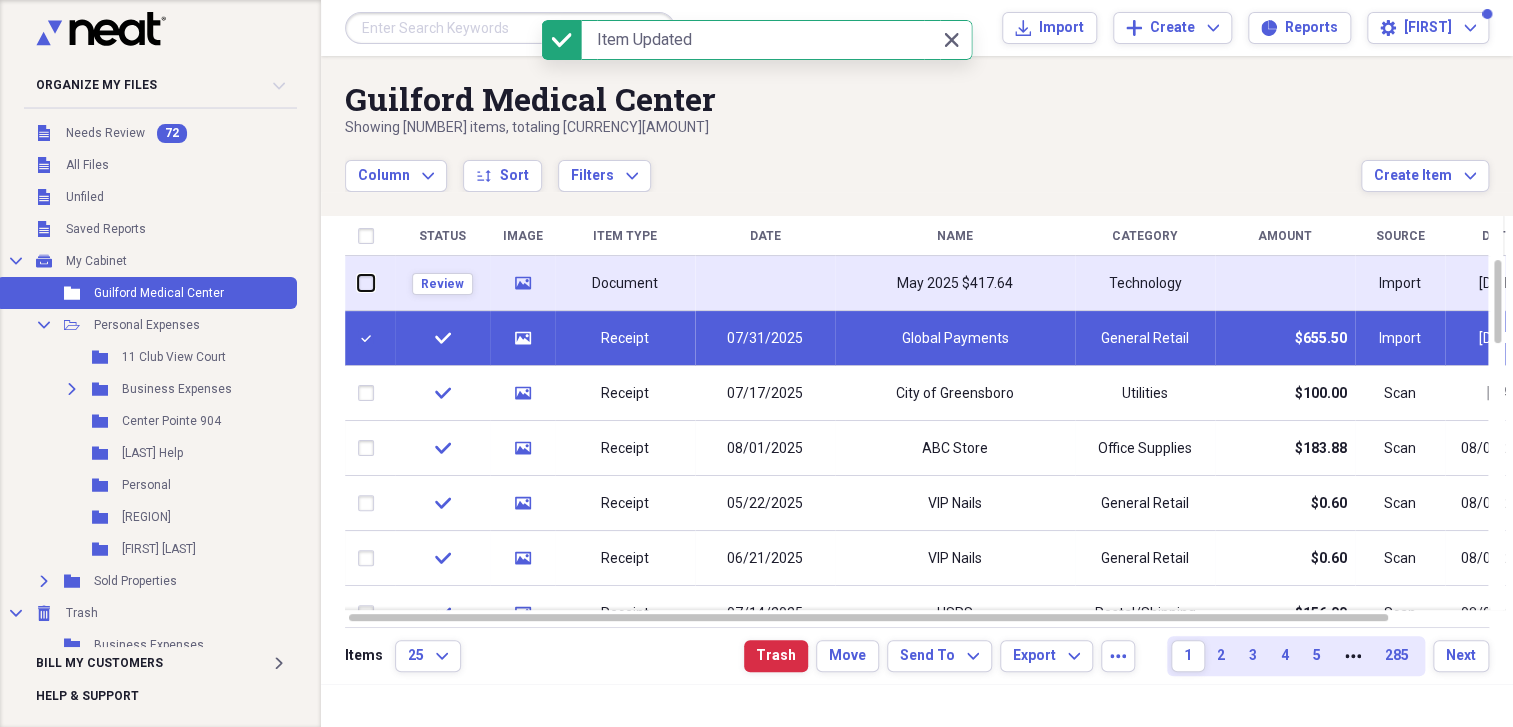 click at bounding box center (358, 283) 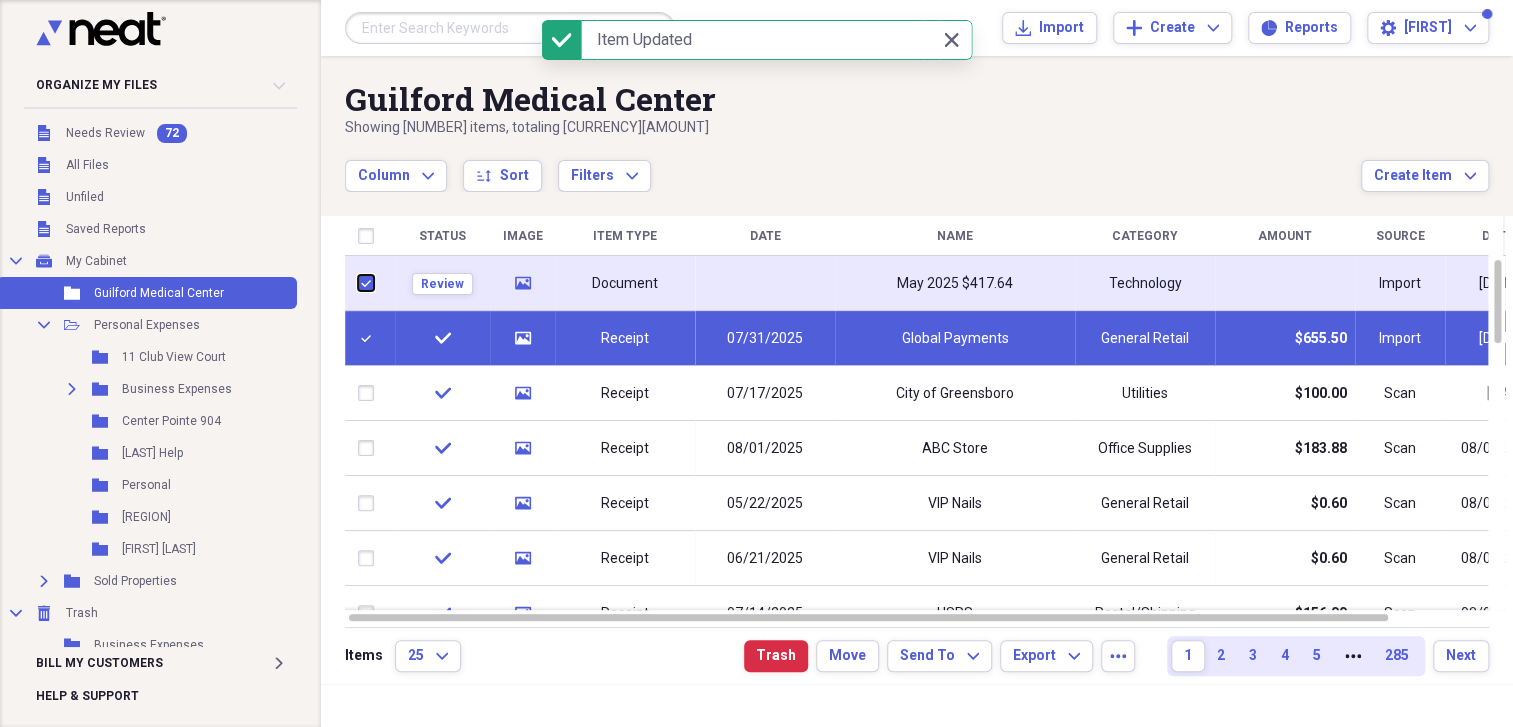 checkbox on "true" 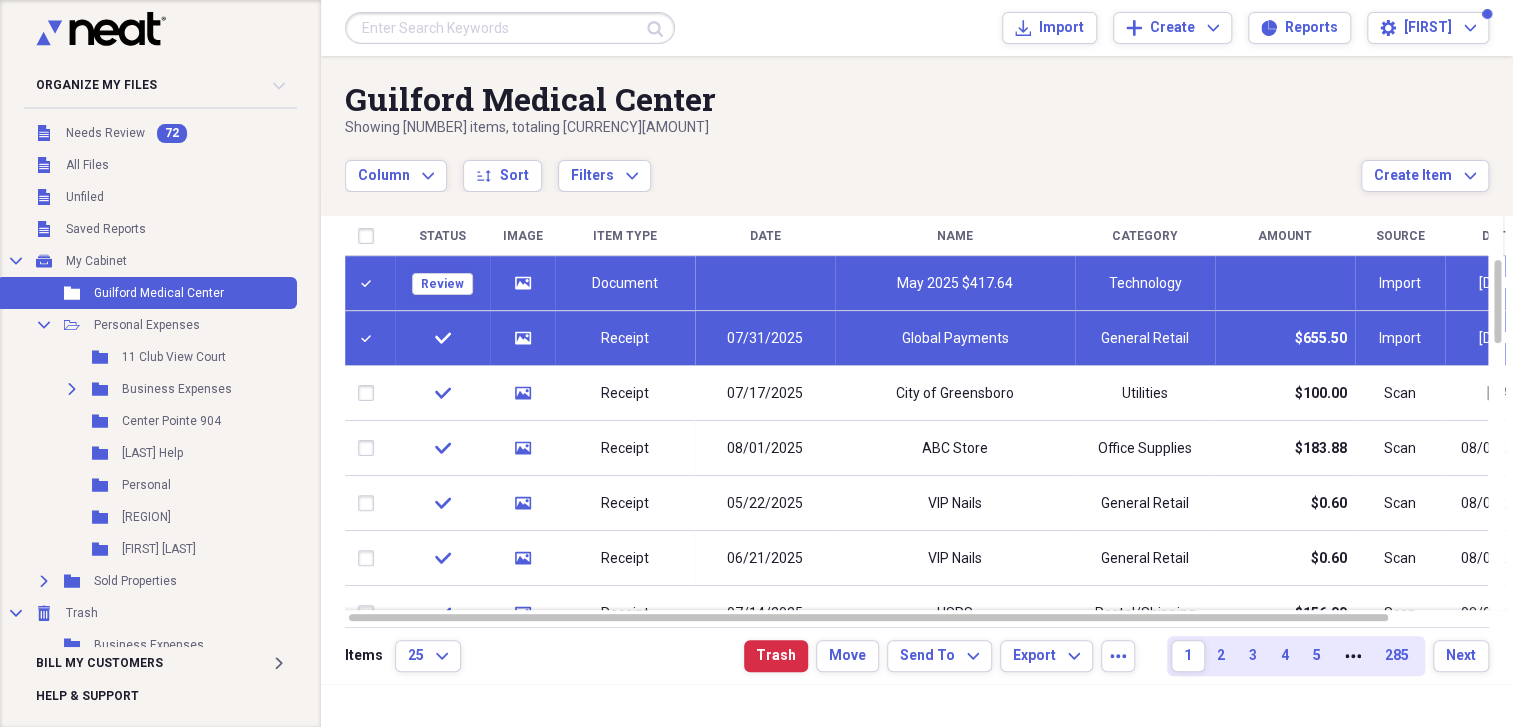 click on "Document" at bounding box center [625, 284] 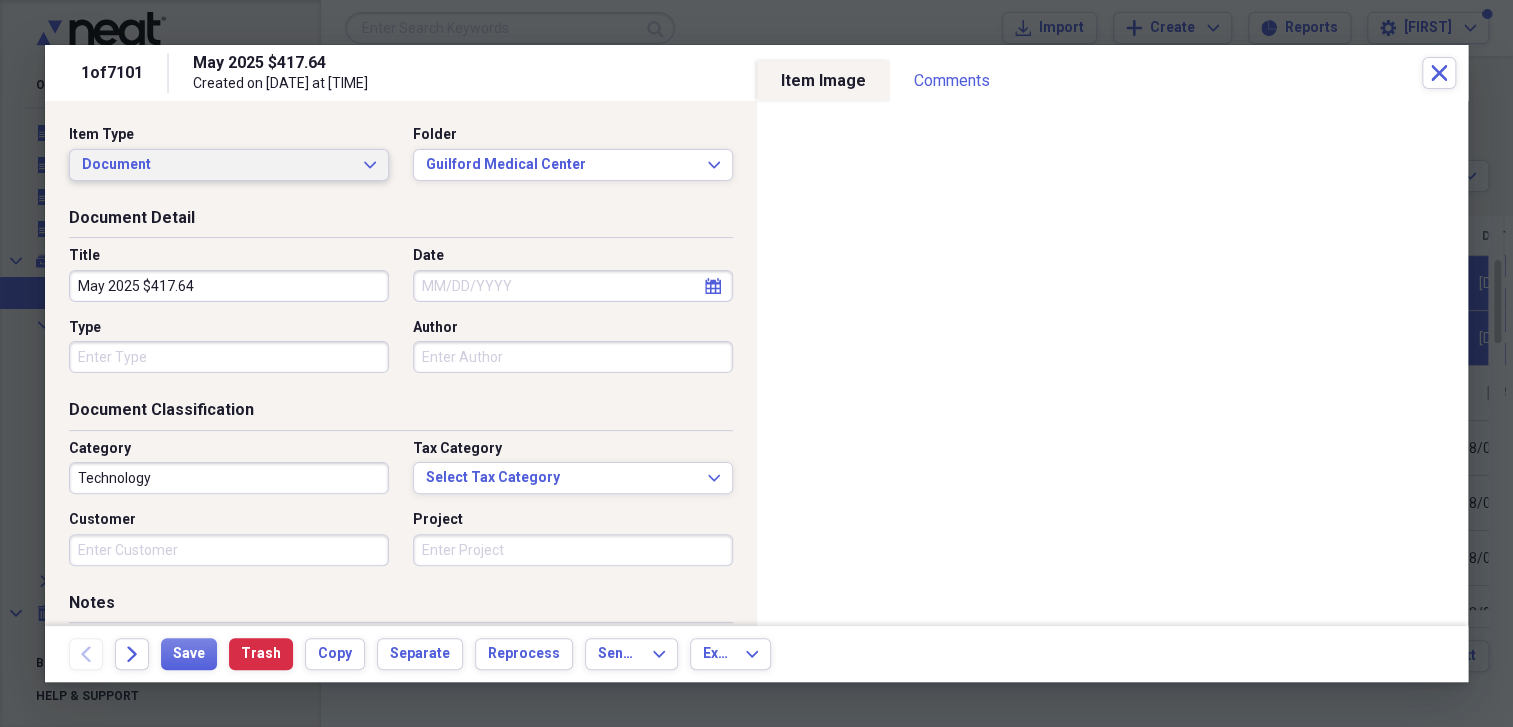 click on "Expand" 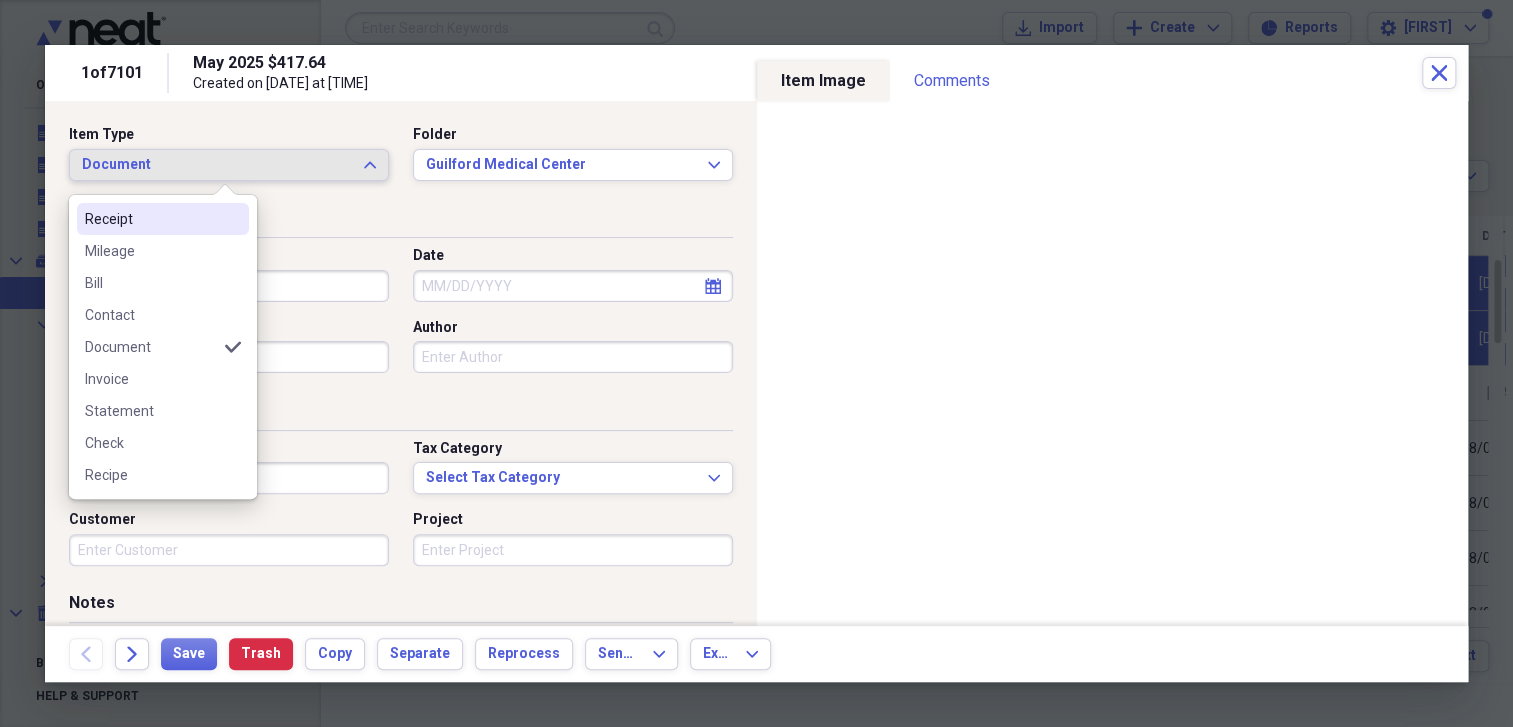 click on "Receipt" at bounding box center [151, 219] 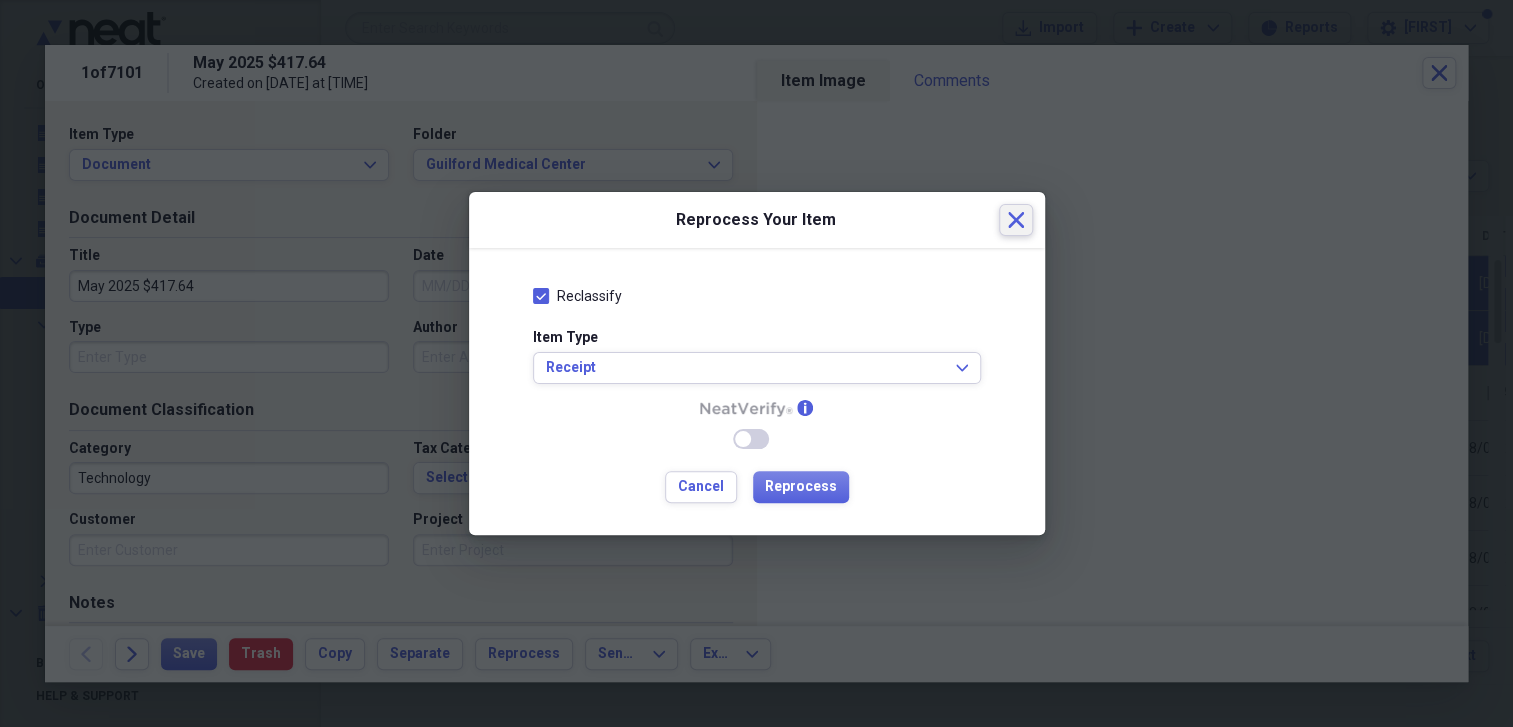 click 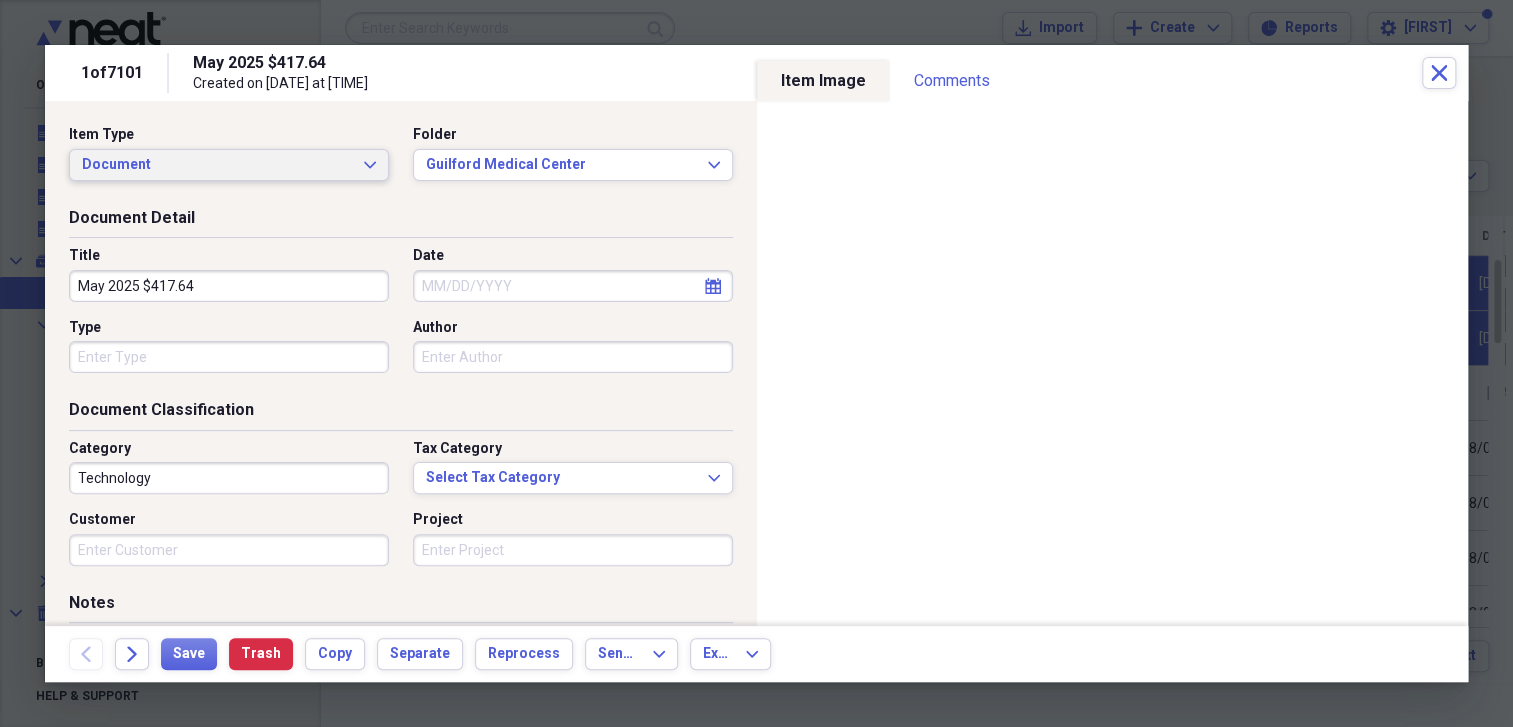 click on "Document" at bounding box center [217, 165] 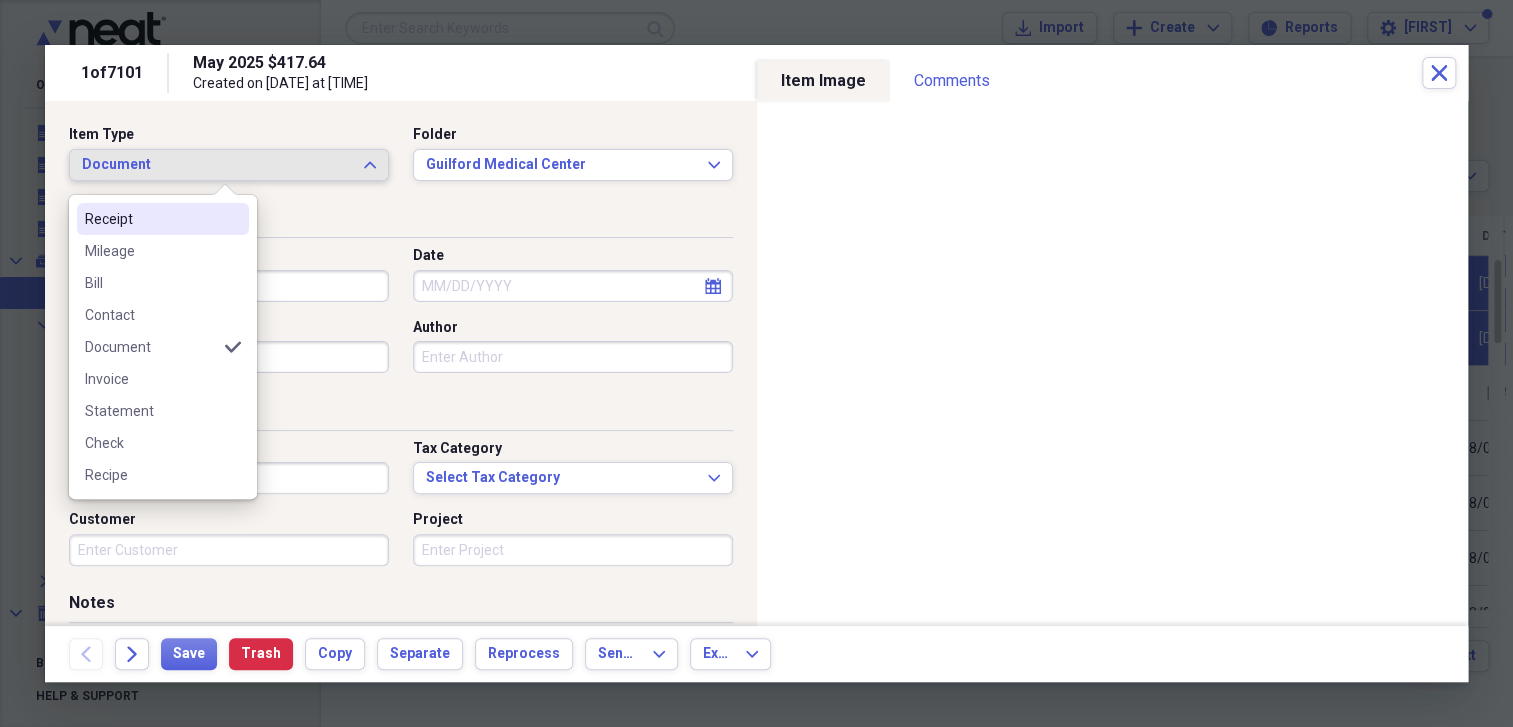 click on "Receipt" at bounding box center (151, 219) 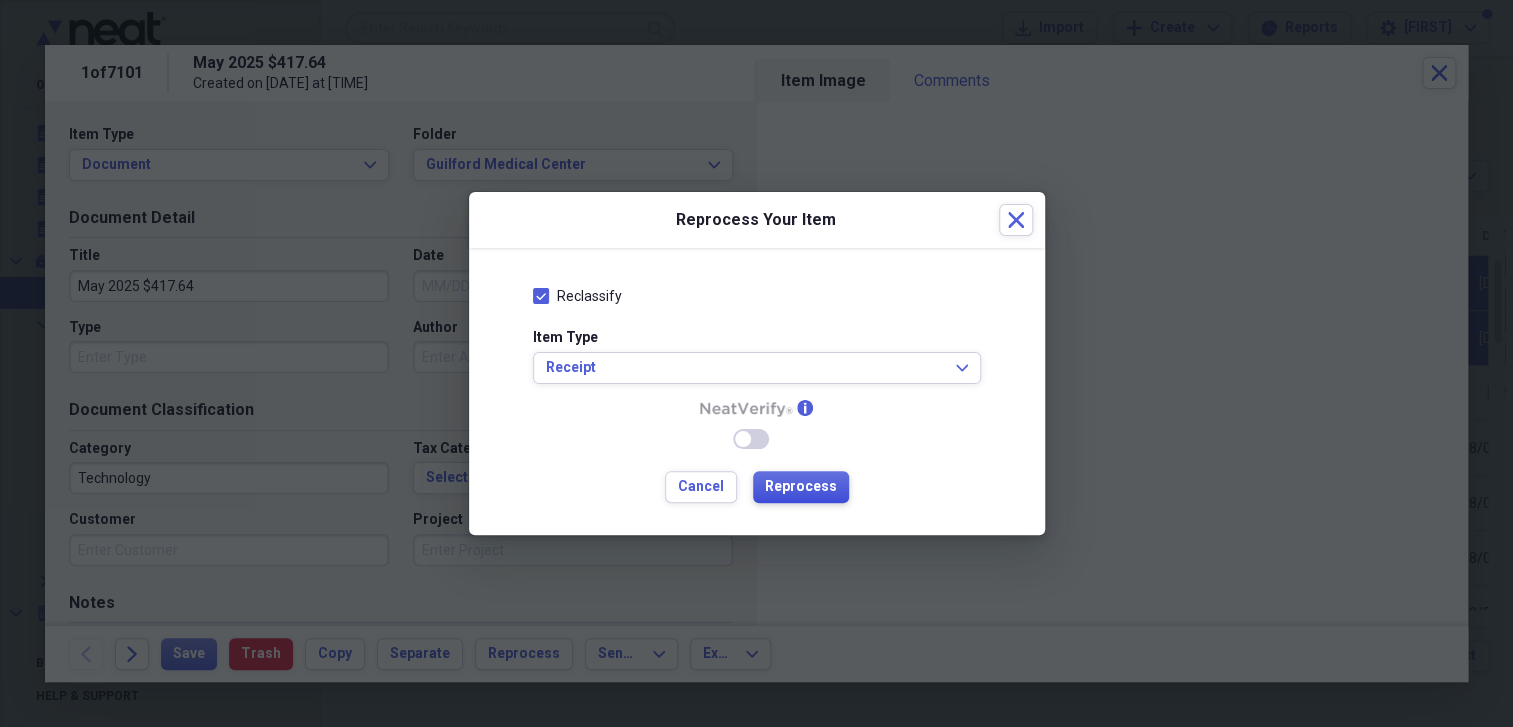click on "Reprocess" at bounding box center (801, 487) 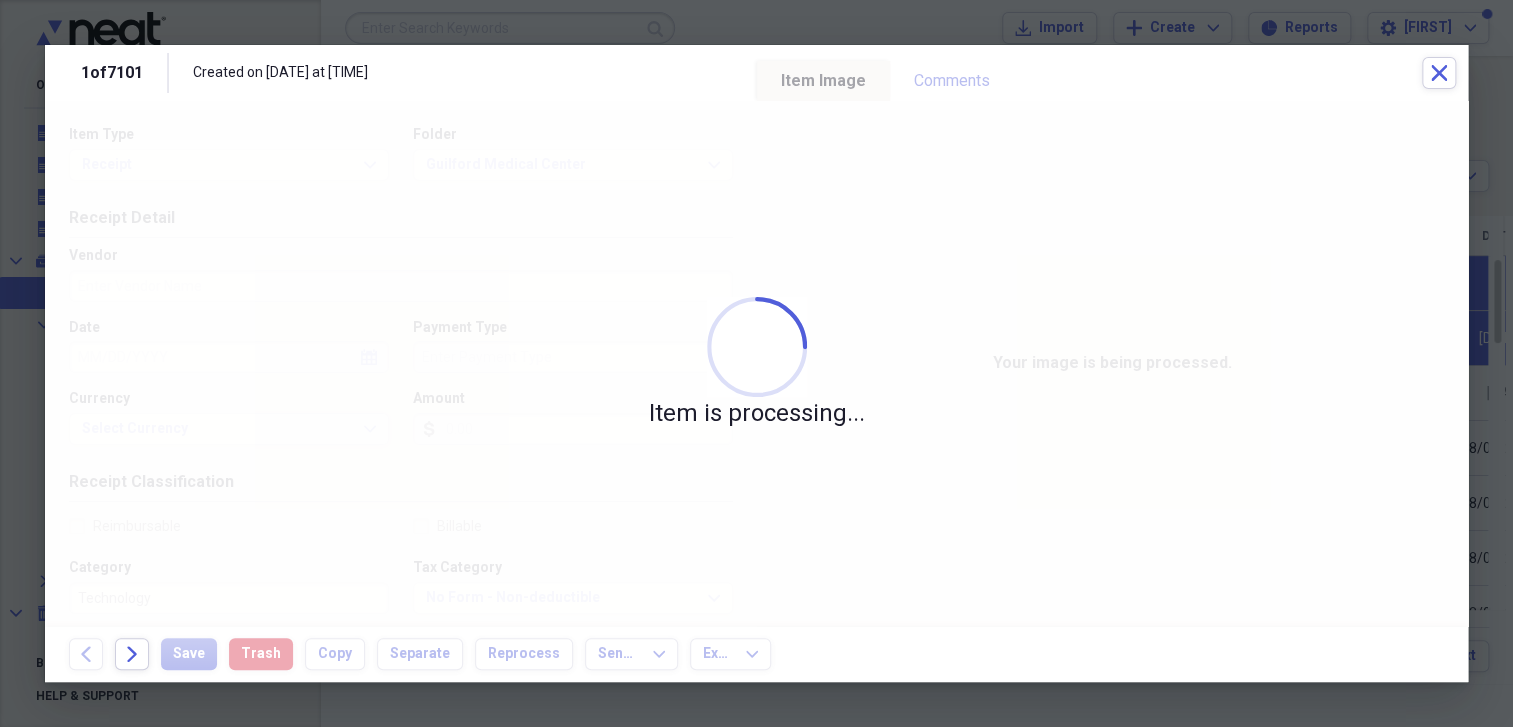 type on "GUILFORD MEDICAL CENTER" 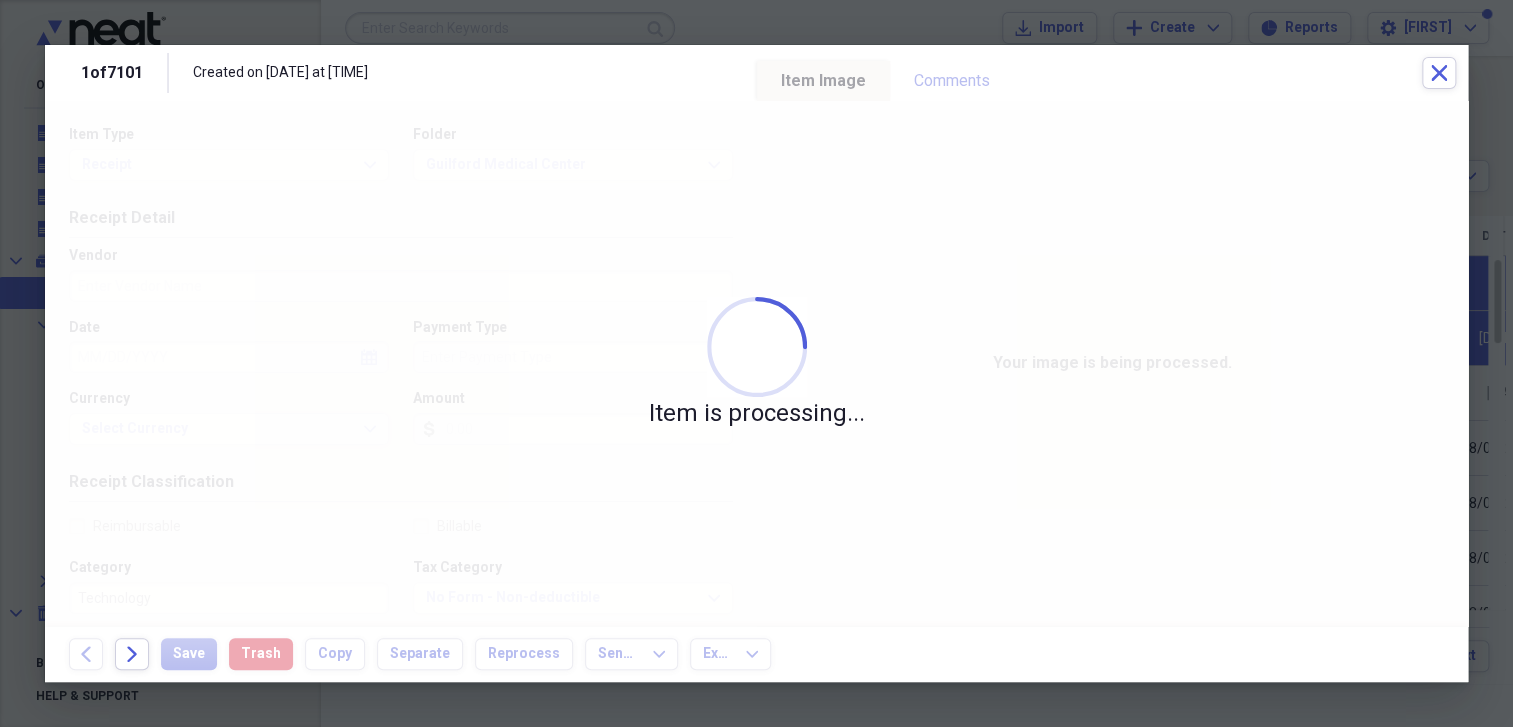type on "05/31/2025" 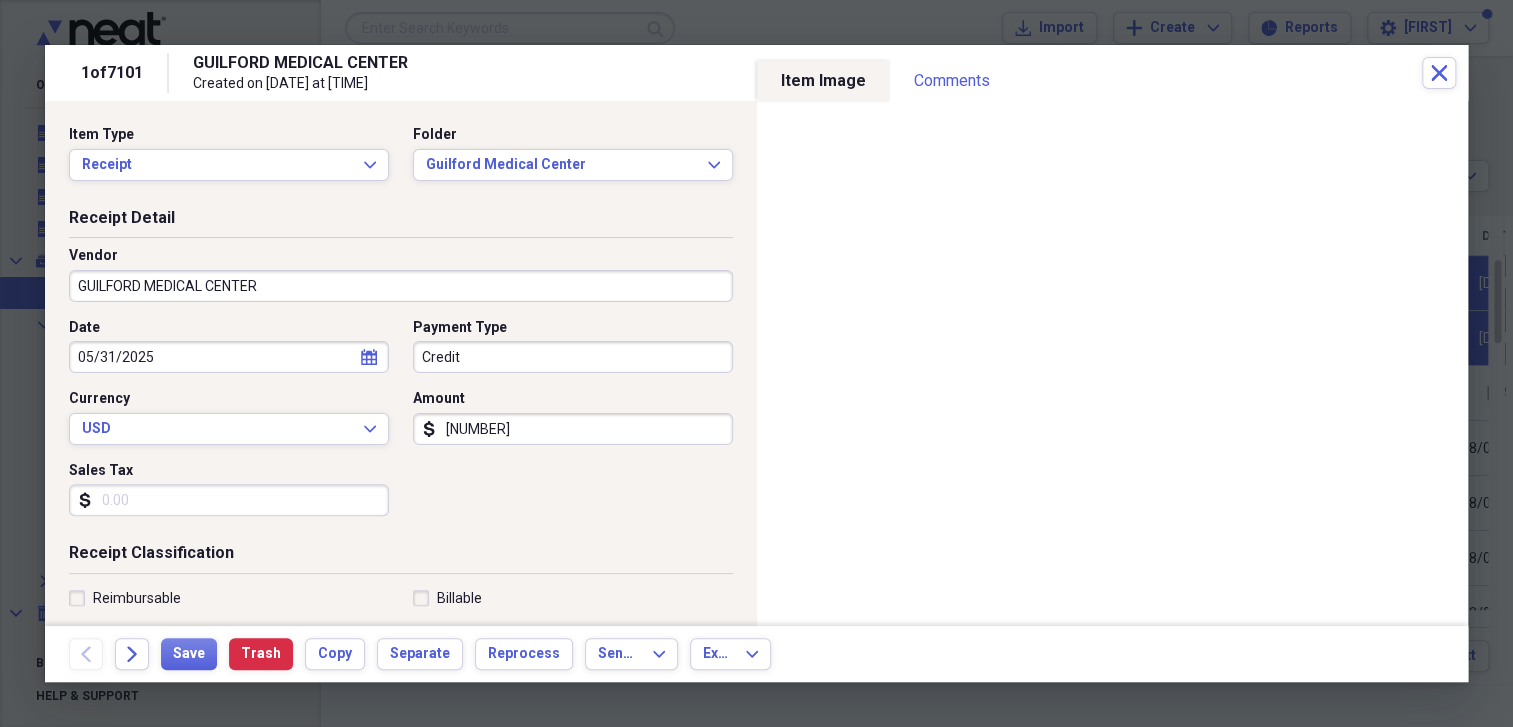 type on "[NUMBER]" 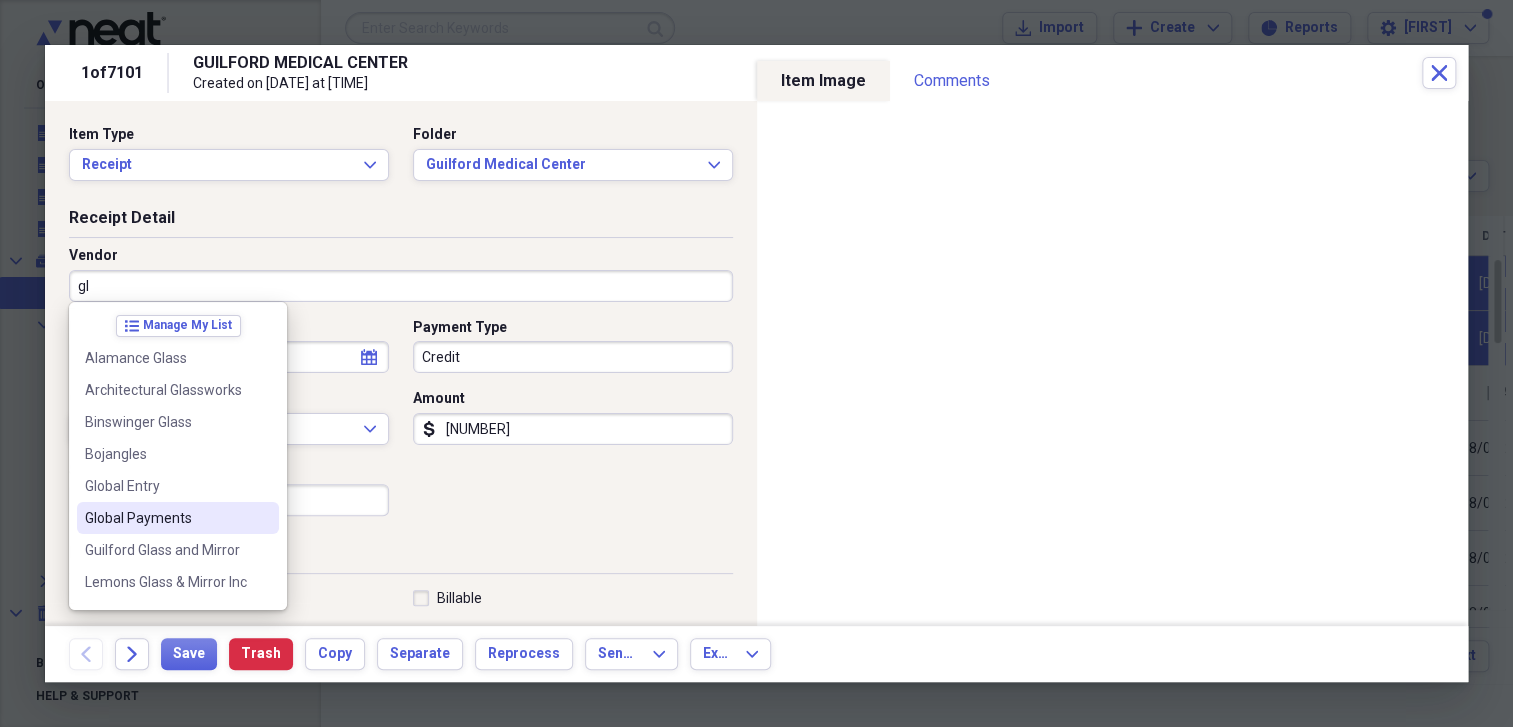 click on "Global Payments" at bounding box center [178, 518] 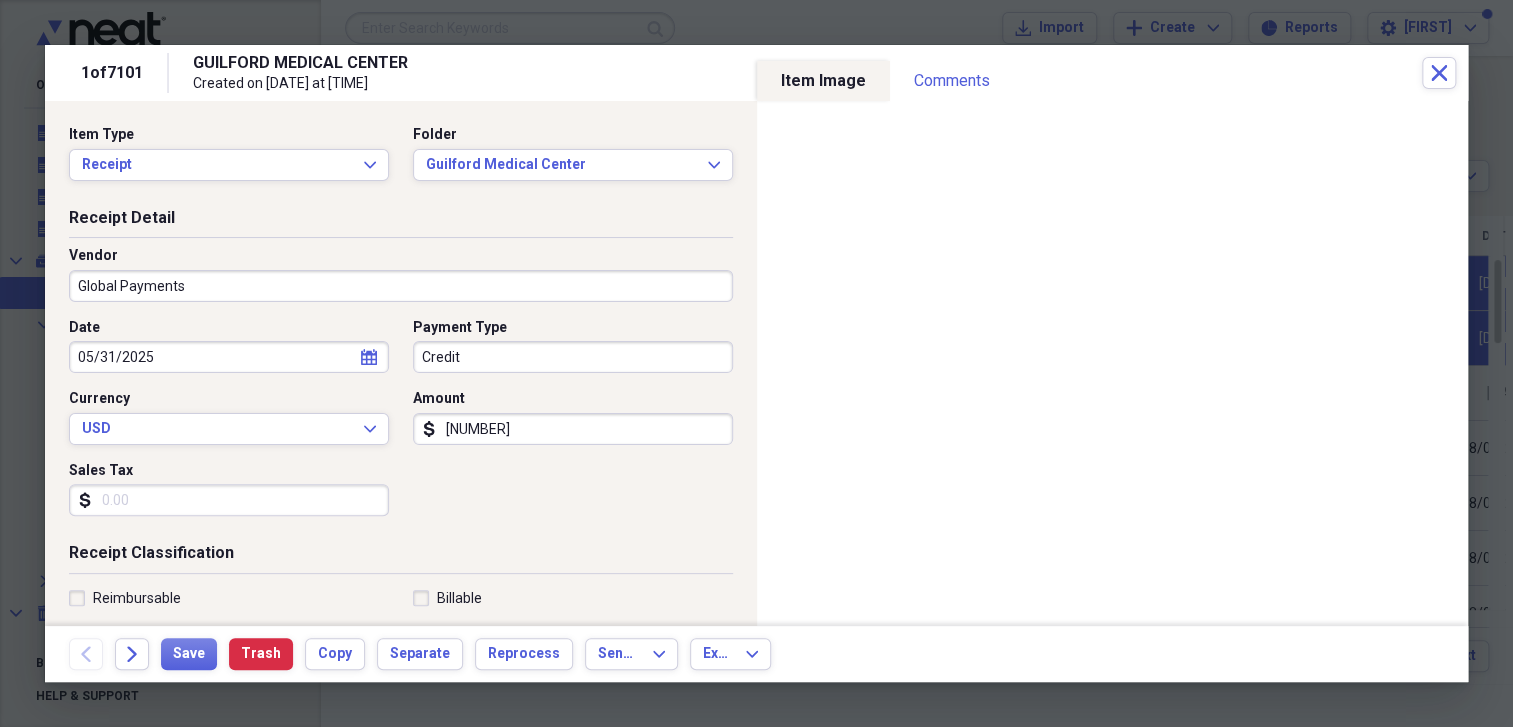 type on "General Retail" 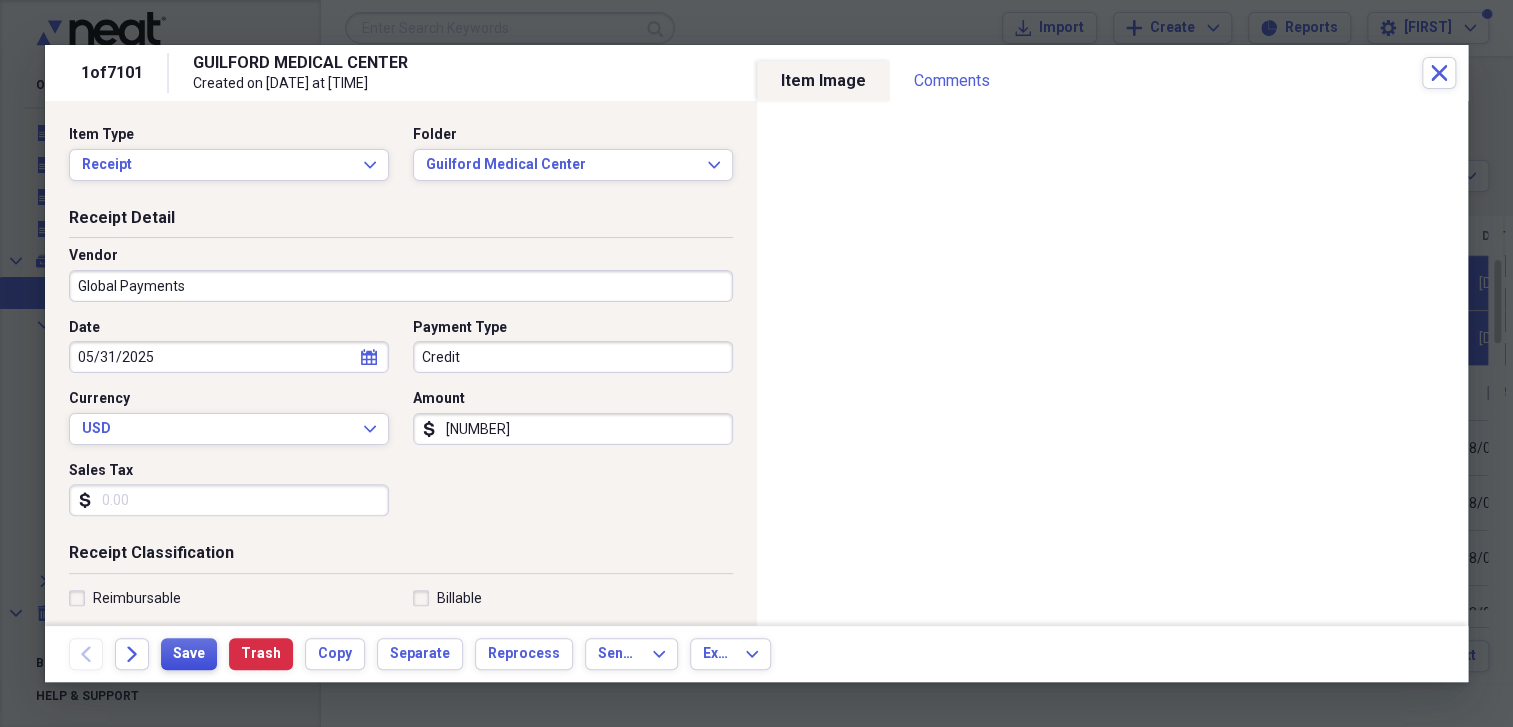 click on "Save" at bounding box center (189, 654) 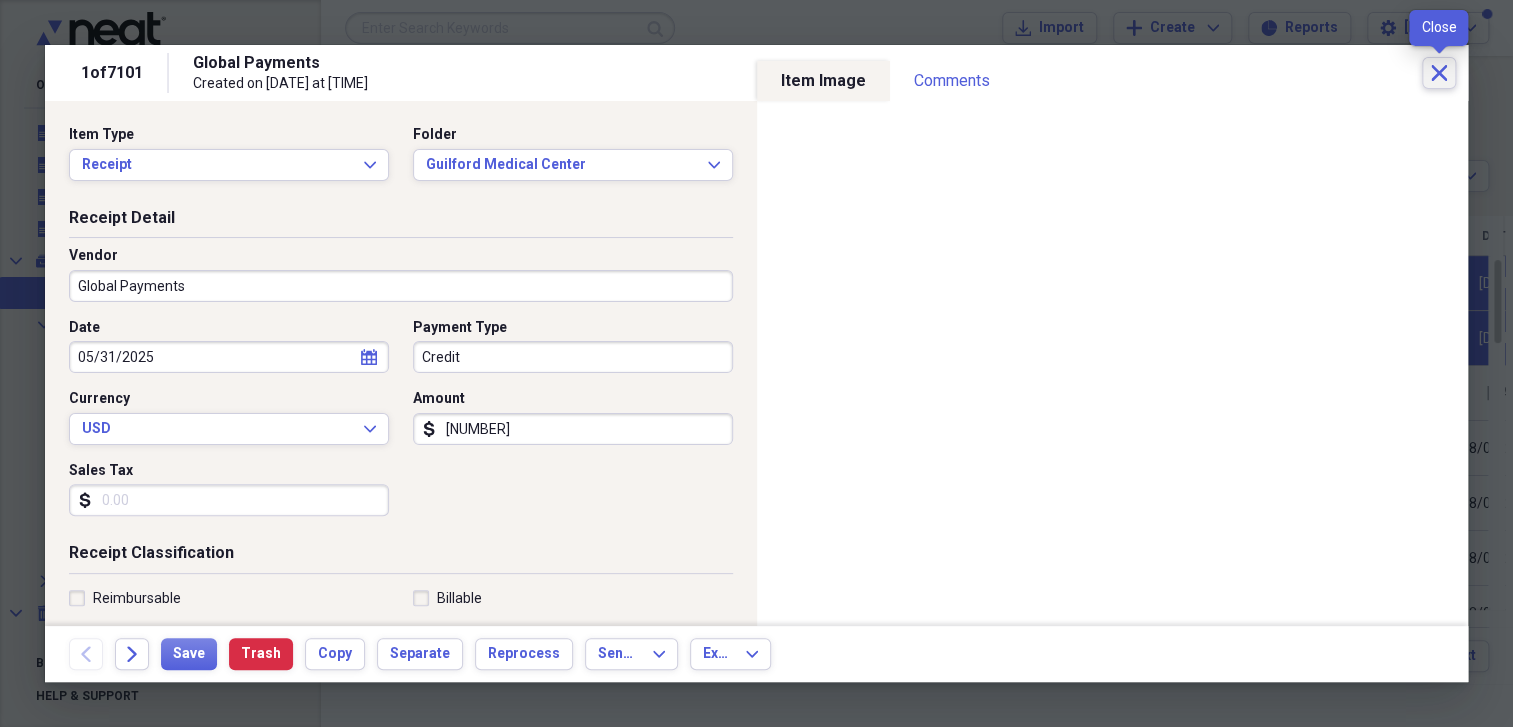 click on "Close" 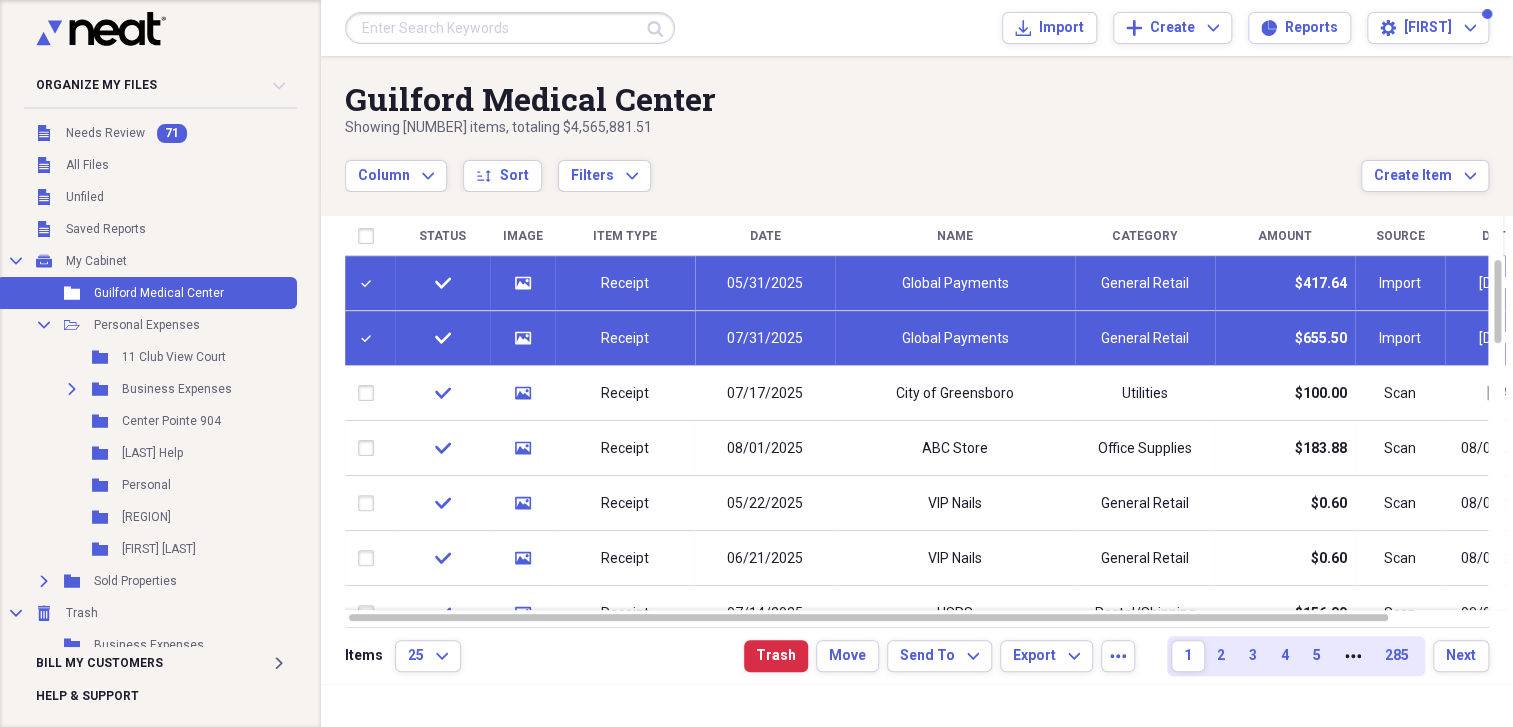 click on "Global Payments" at bounding box center [955, 339] 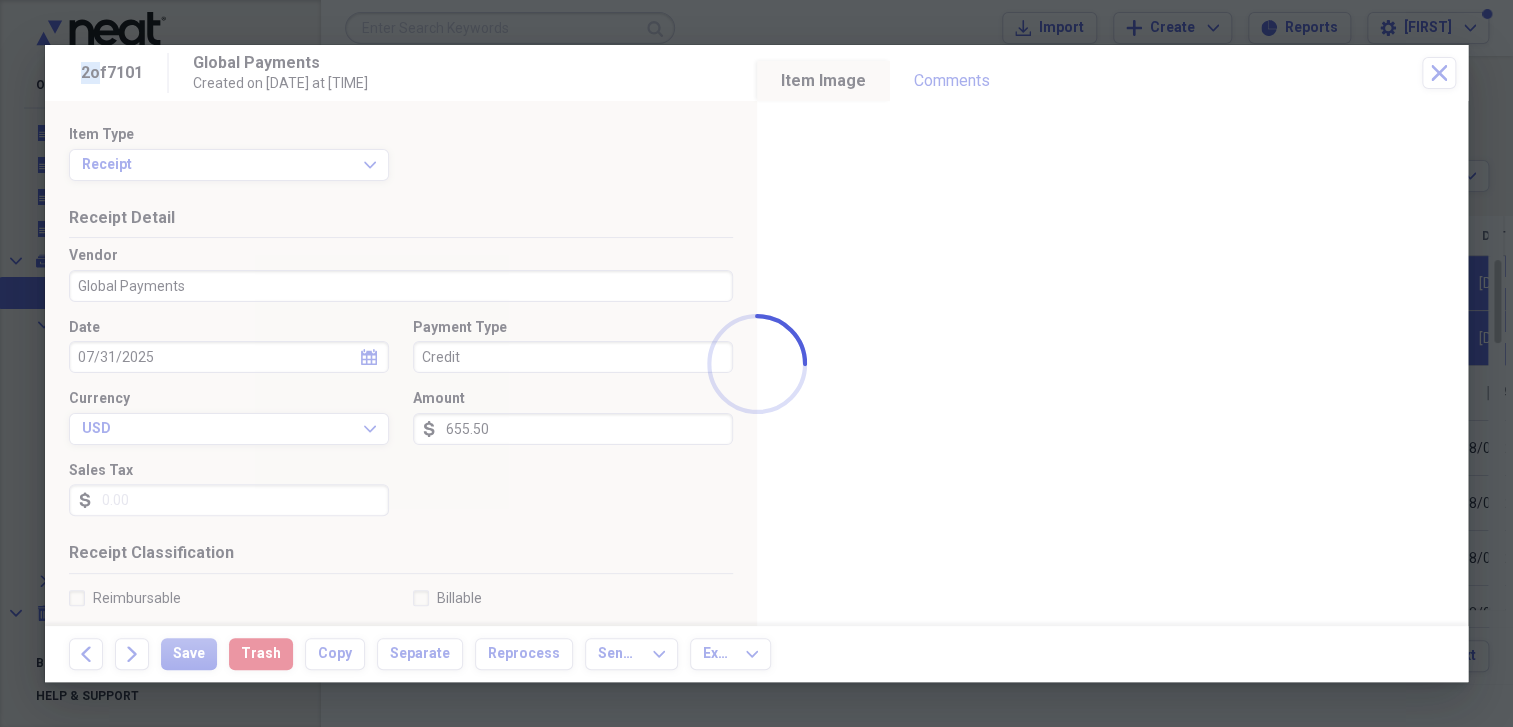 click at bounding box center (756, 363) 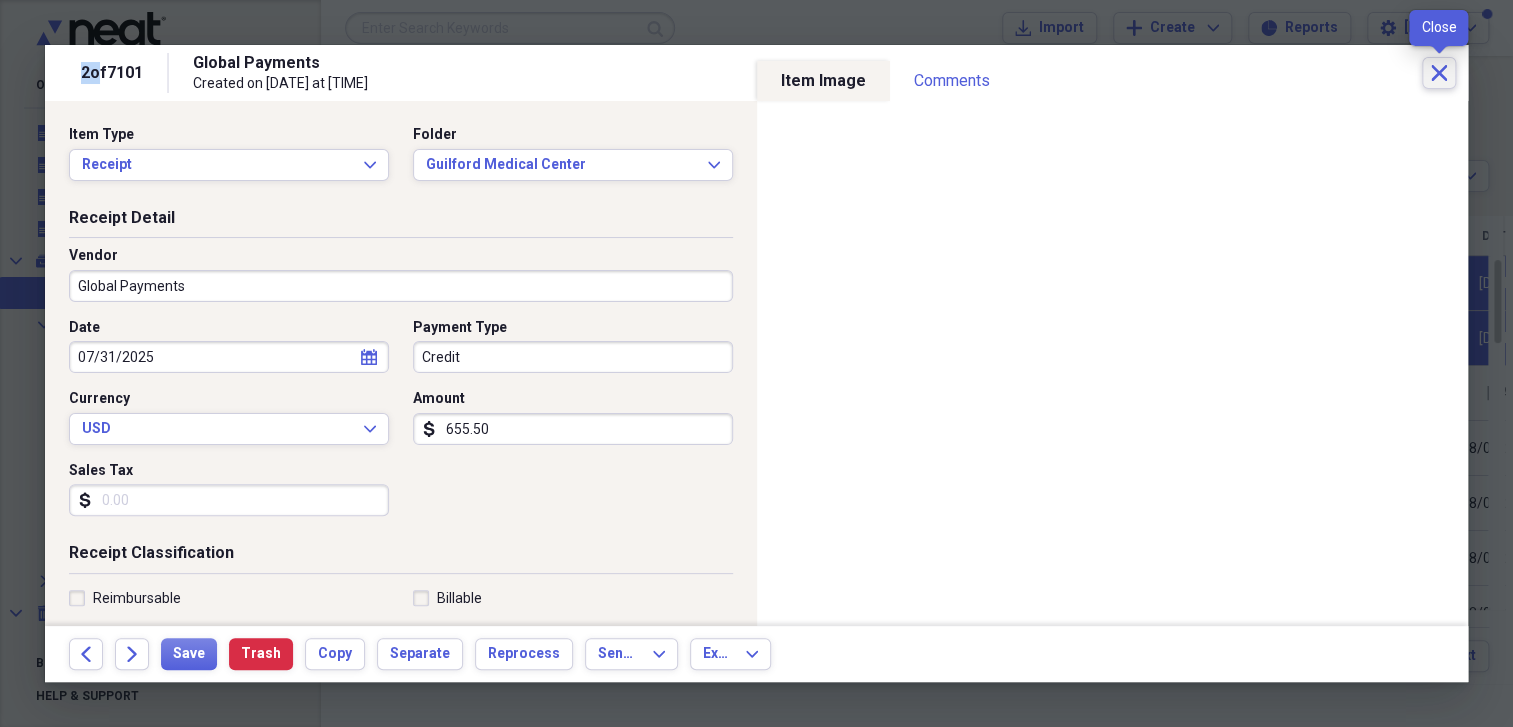 click 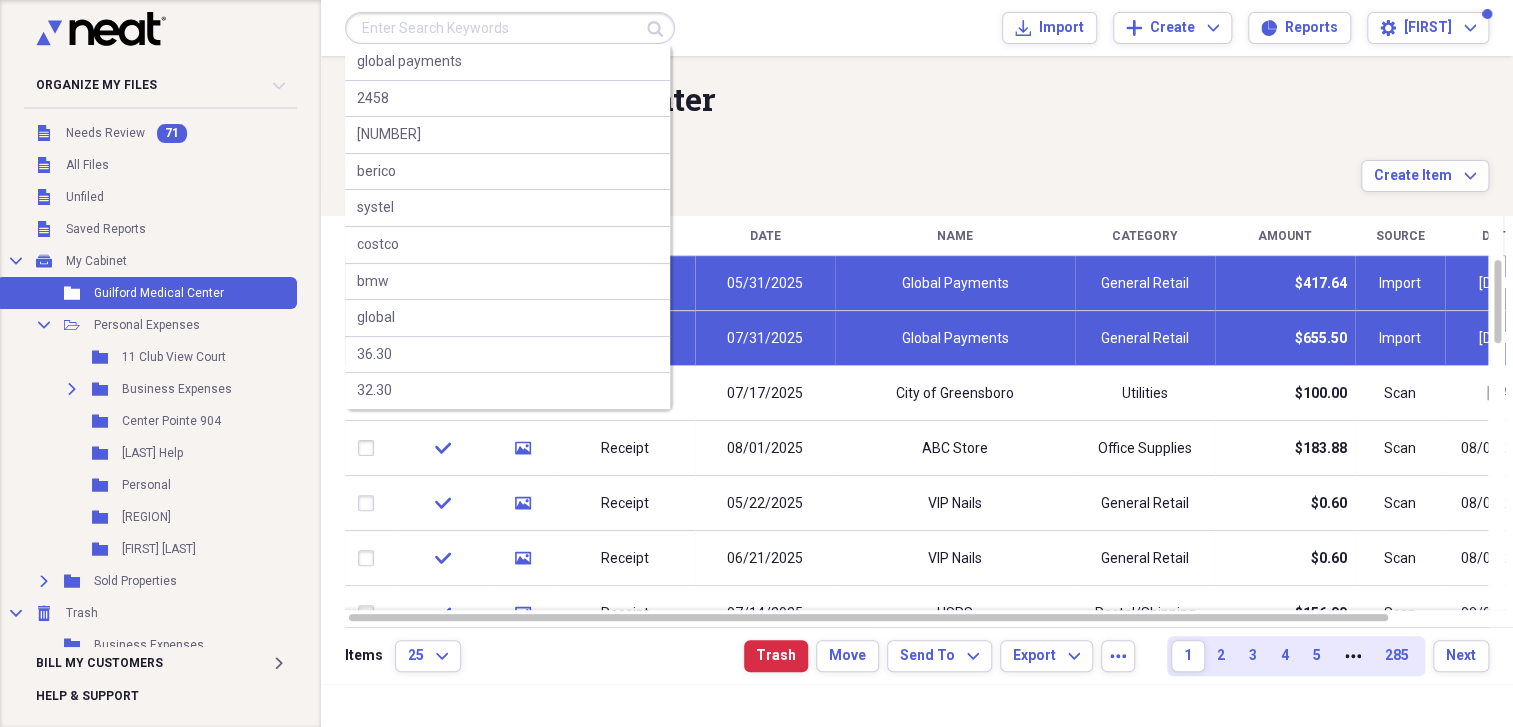 click at bounding box center [510, 28] 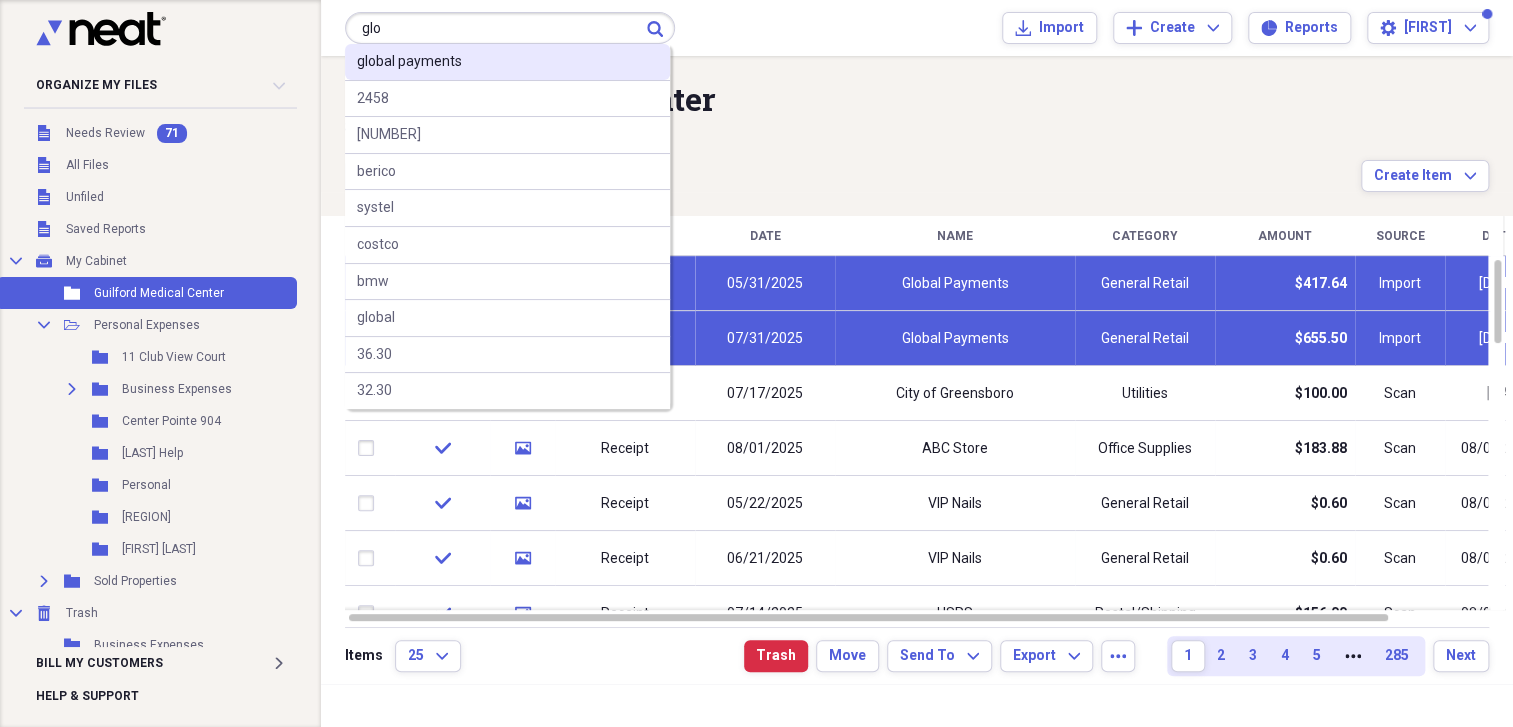 type on "glo" 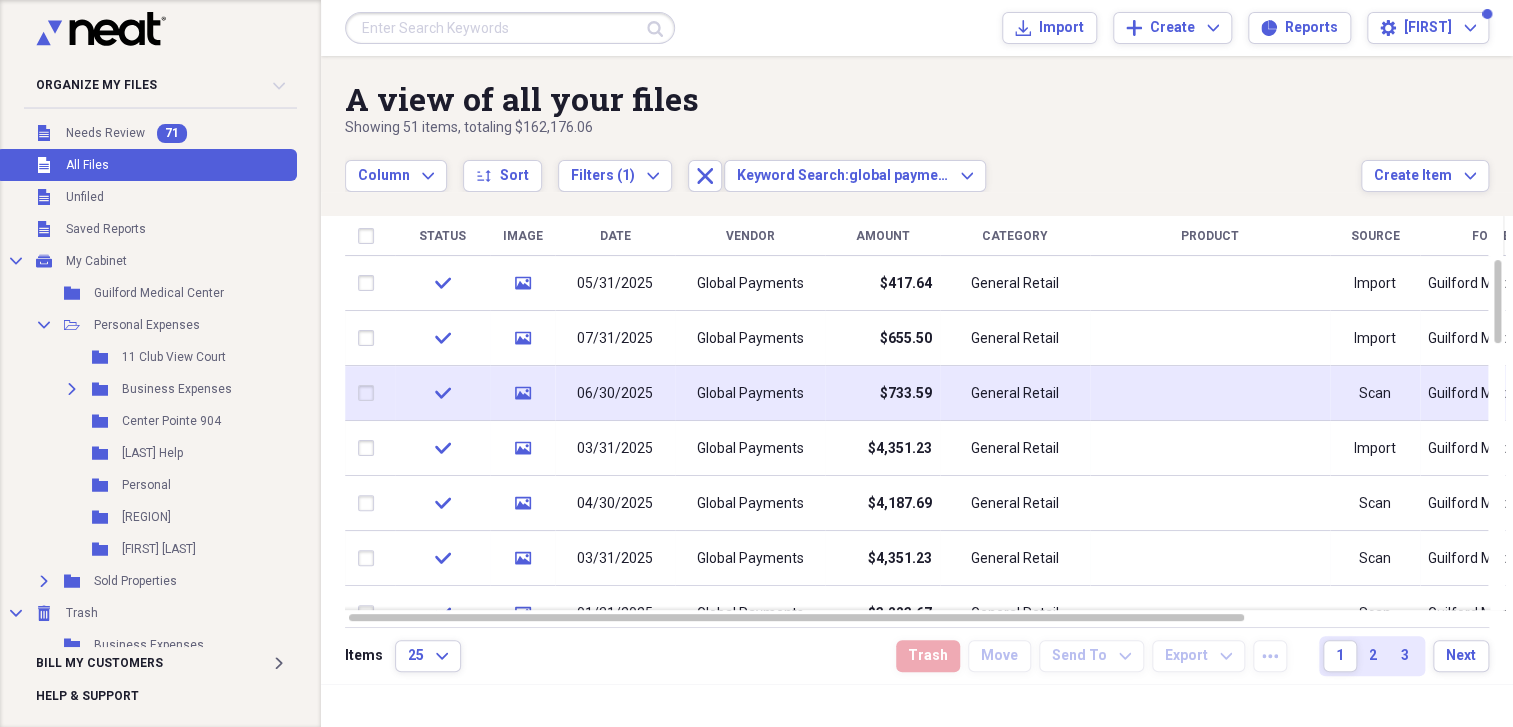 click on "Global Payments" at bounding box center (750, 394) 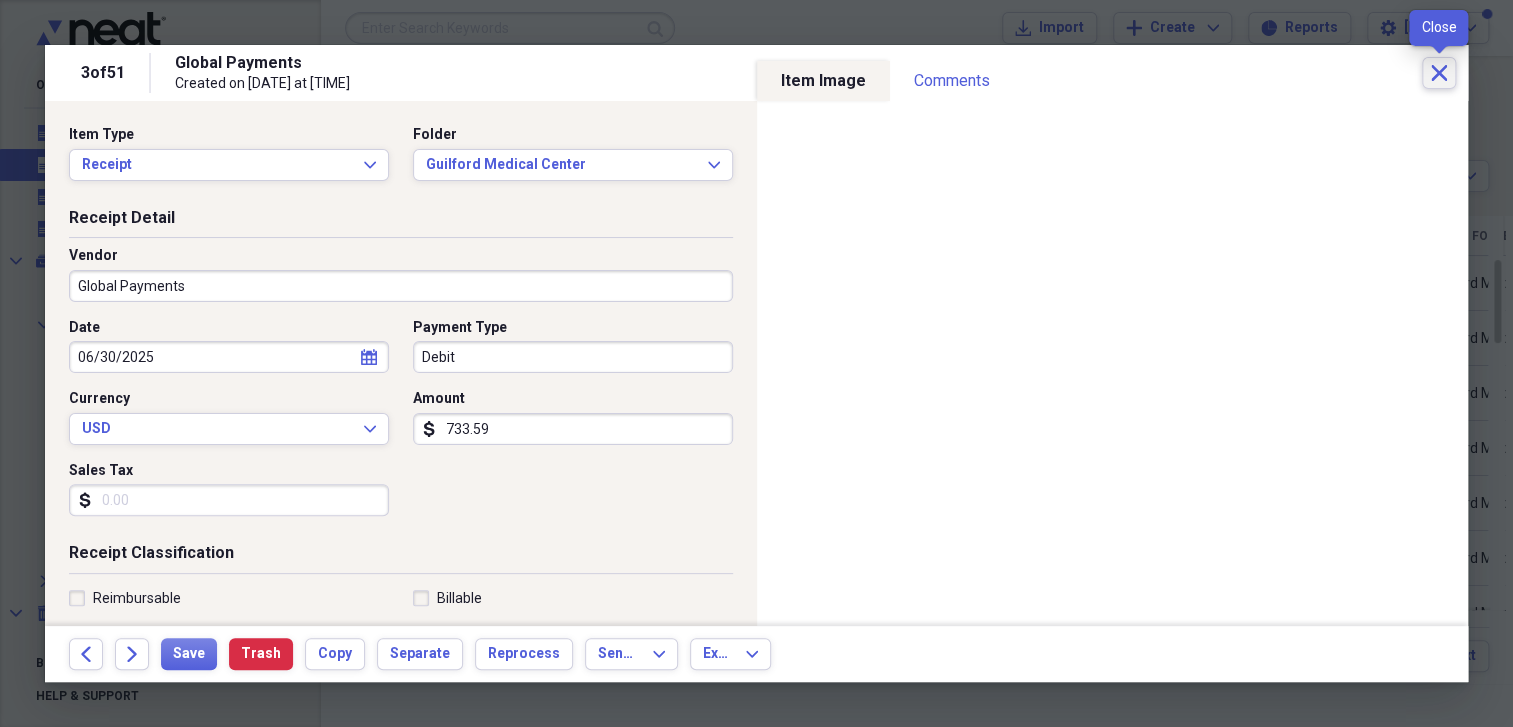 click 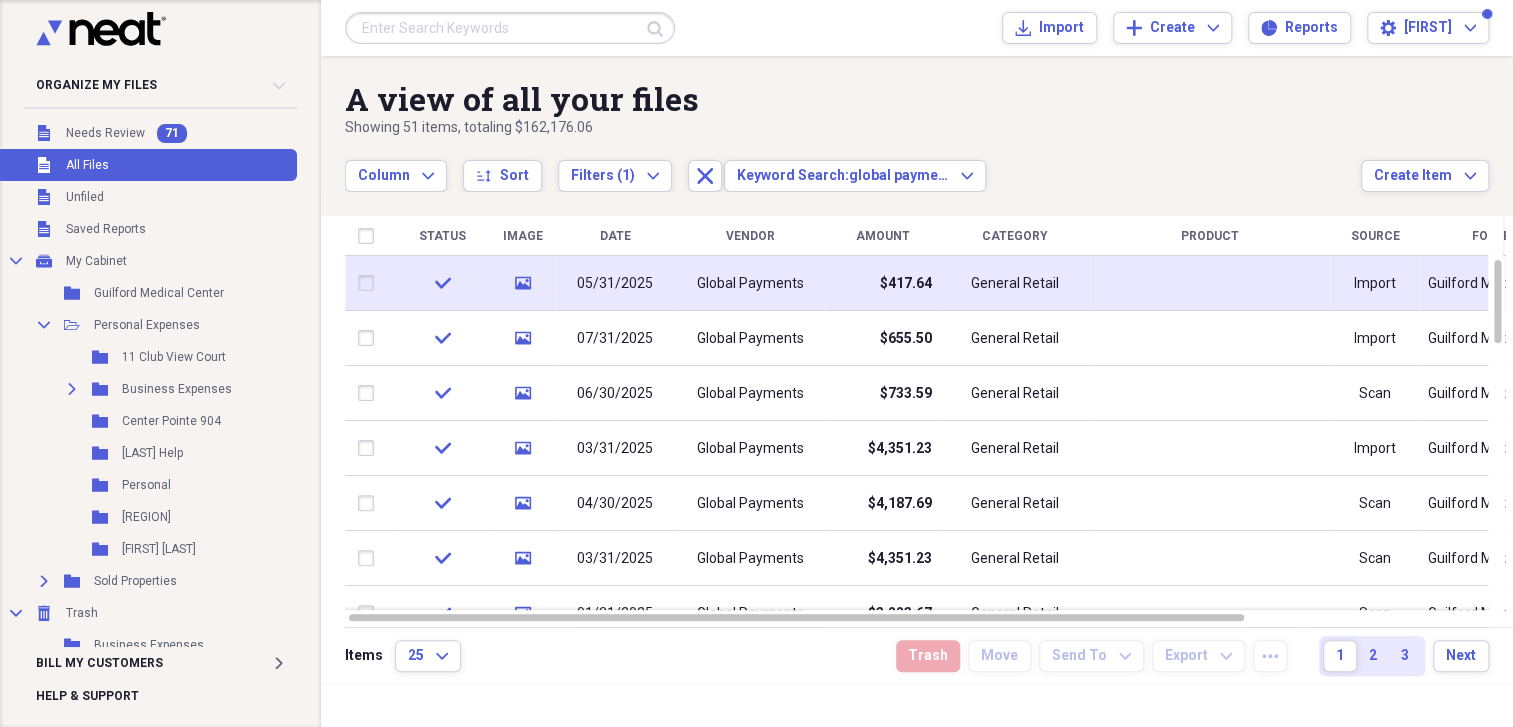 click on "05/31/2025" at bounding box center [615, 284] 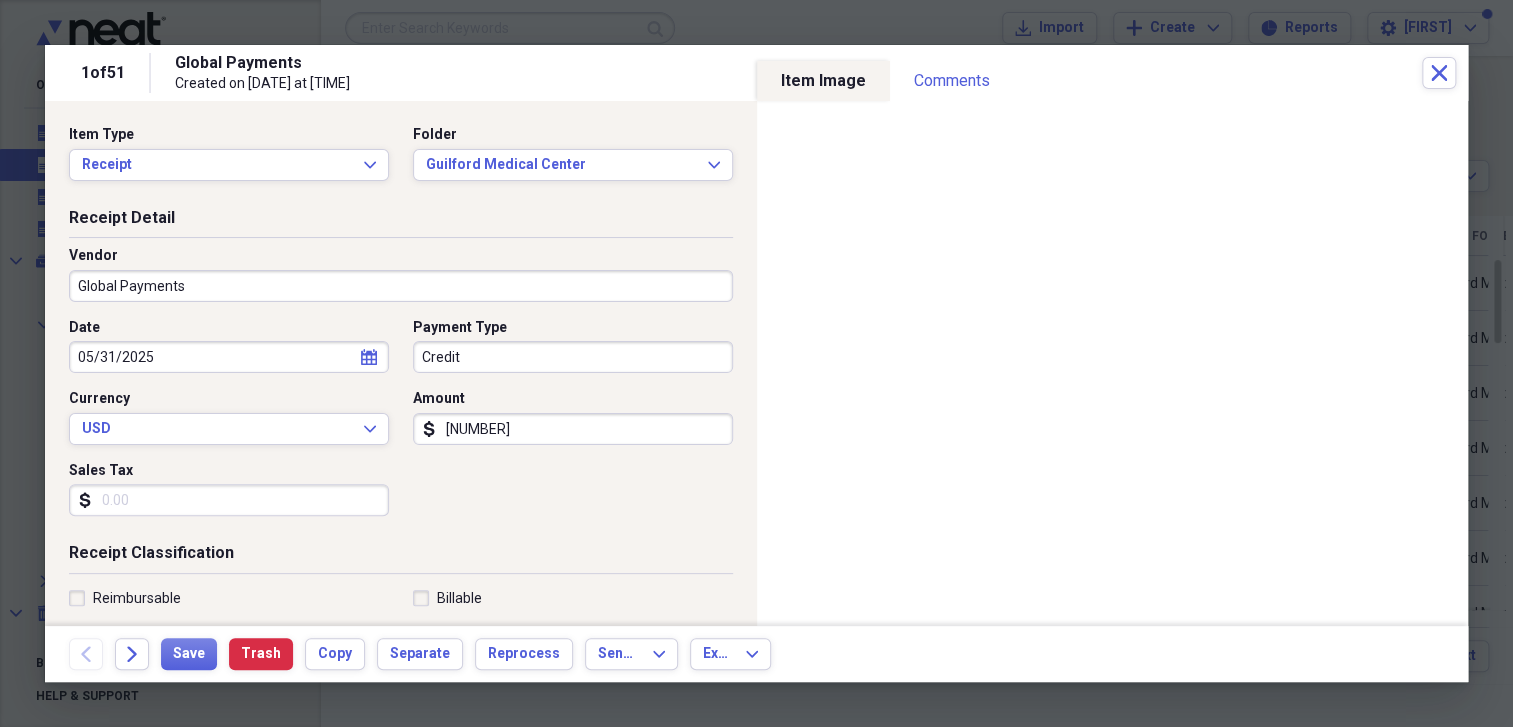 click on "Item Type Receipt Expand Folder Guilford Medical Center Expand" at bounding box center (401, 166) 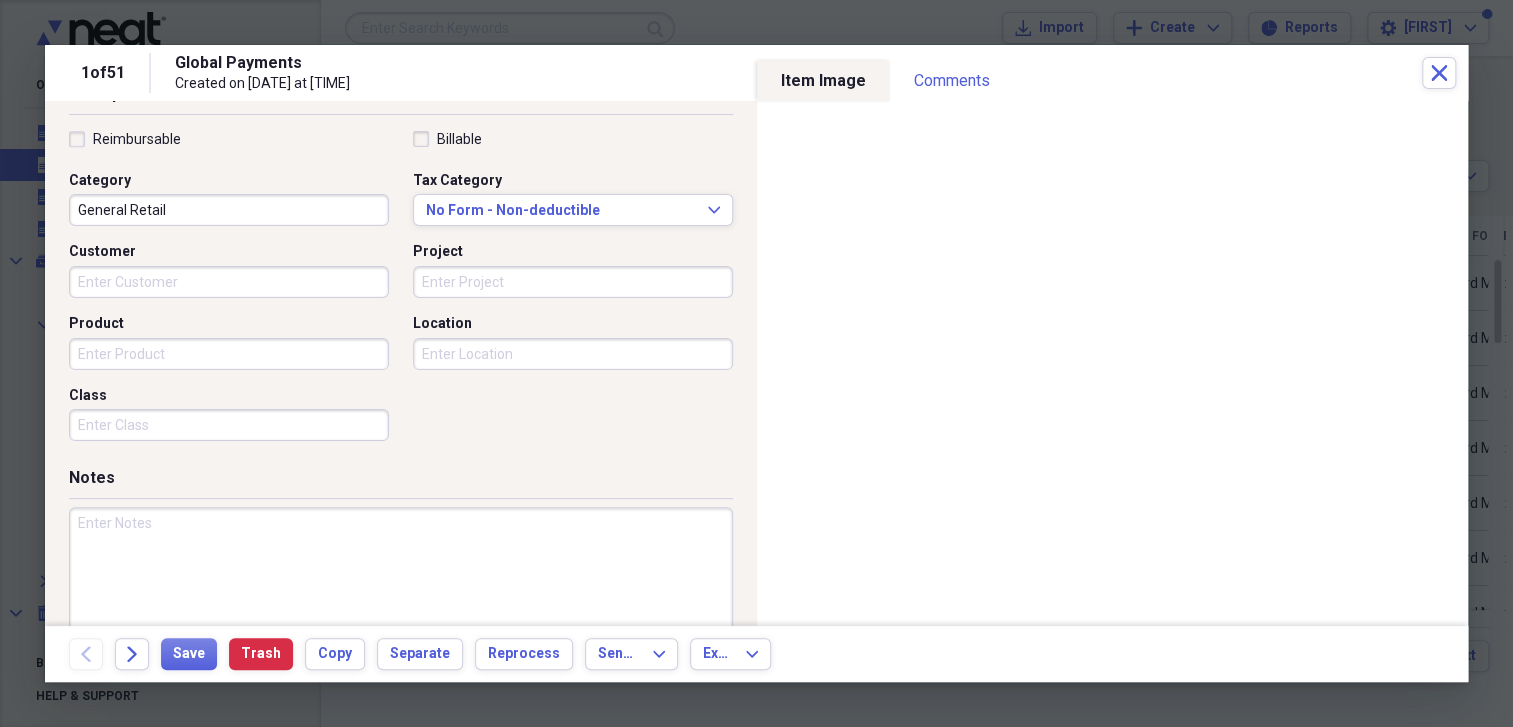 scroll, scrollTop: 493, scrollLeft: 0, axis: vertical 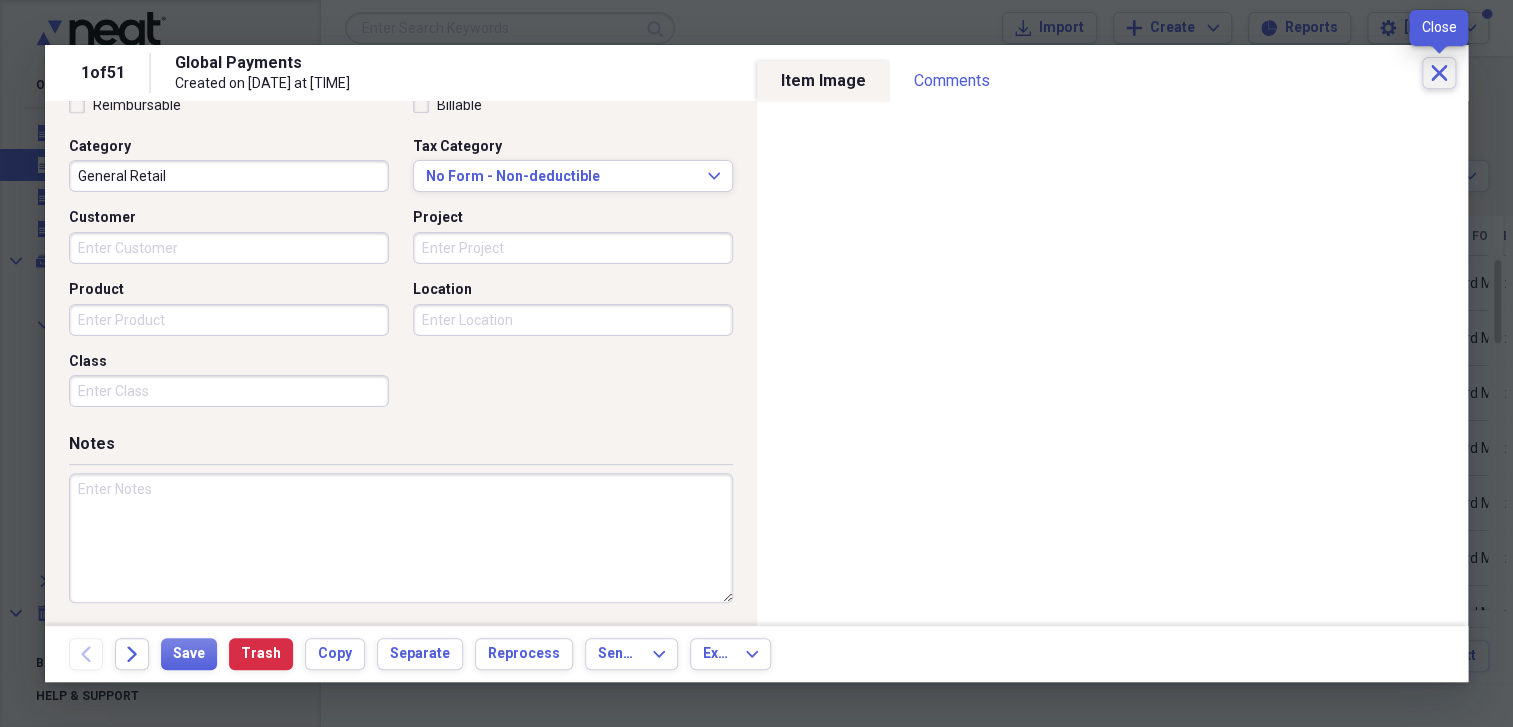 click on "Close" 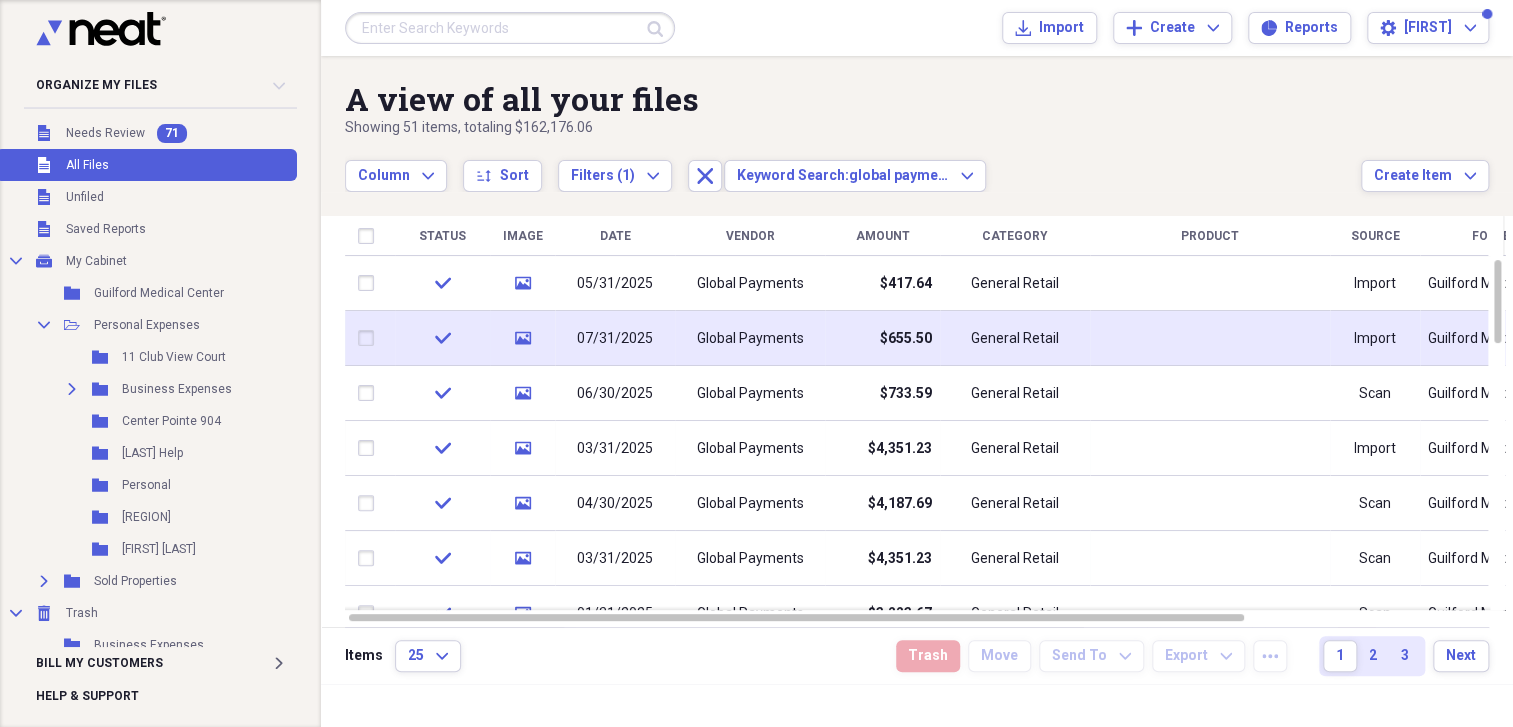 click on "Global Payments" at bounding box center [750, 339] 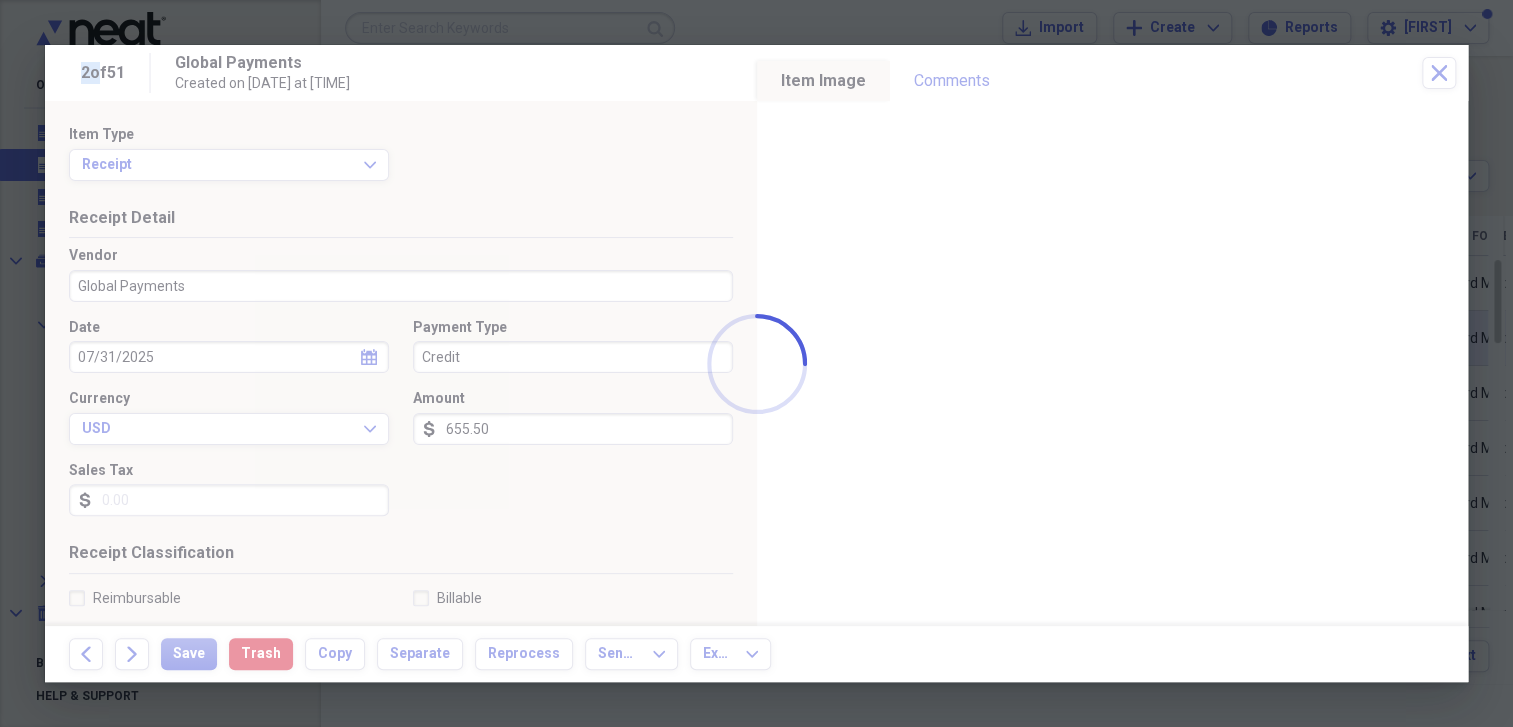 click 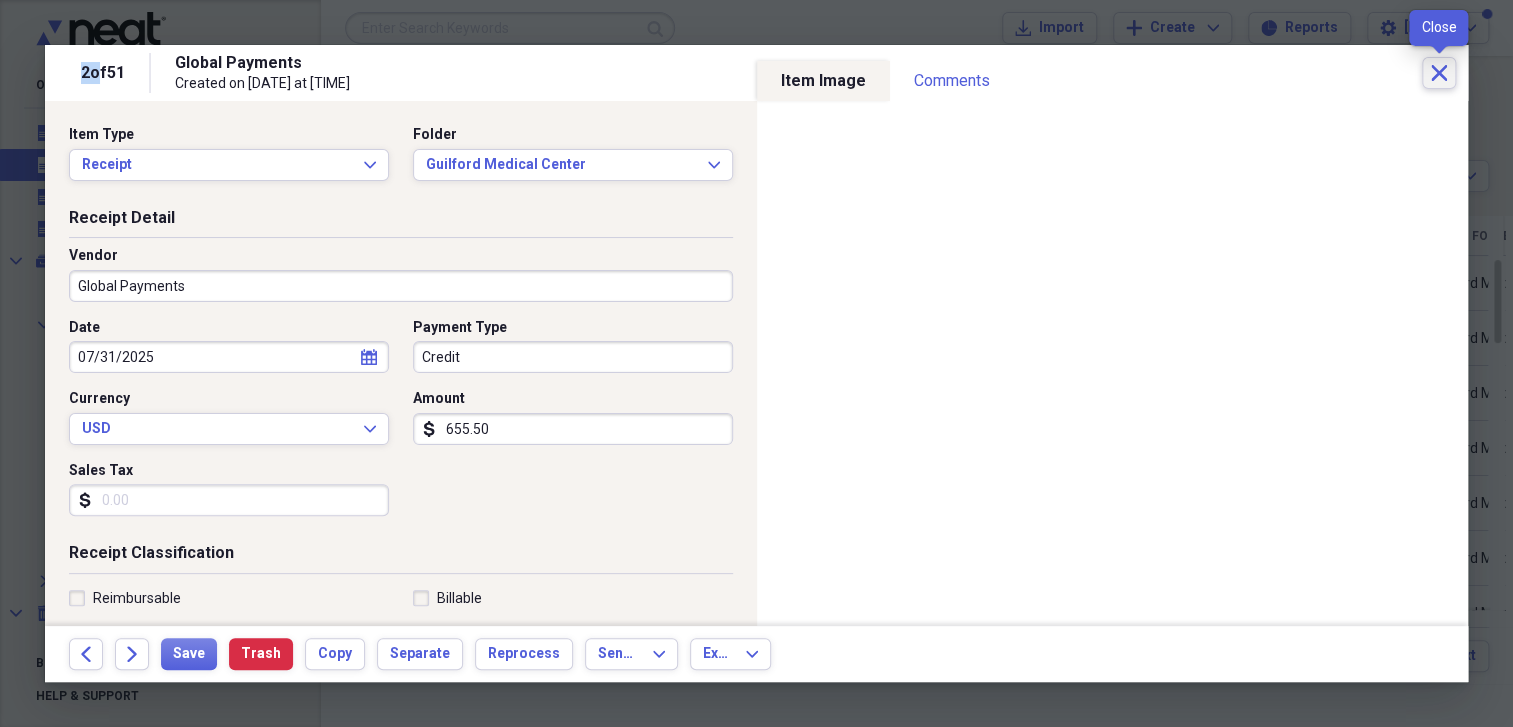 click on "Close" 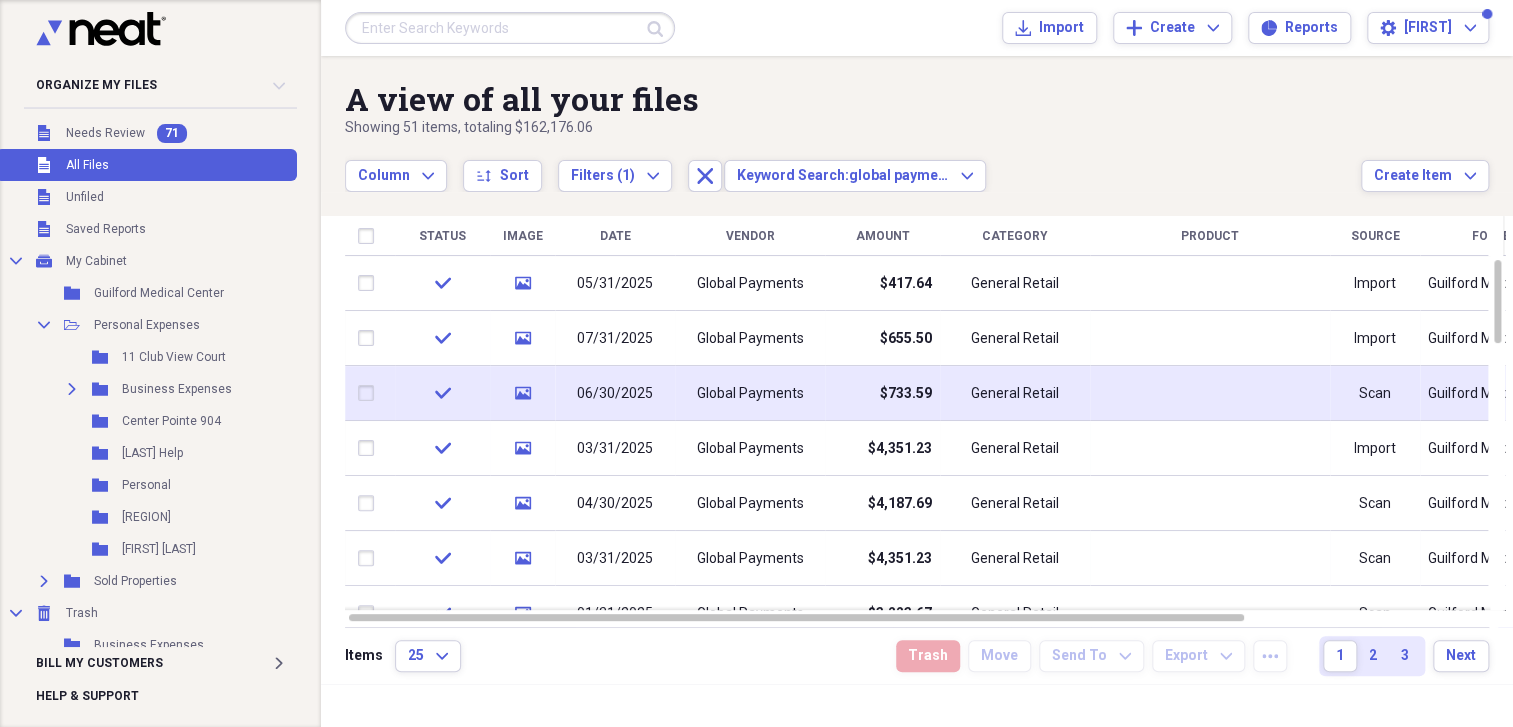 click on "06/30/2025" at bounding box center (615, 394) 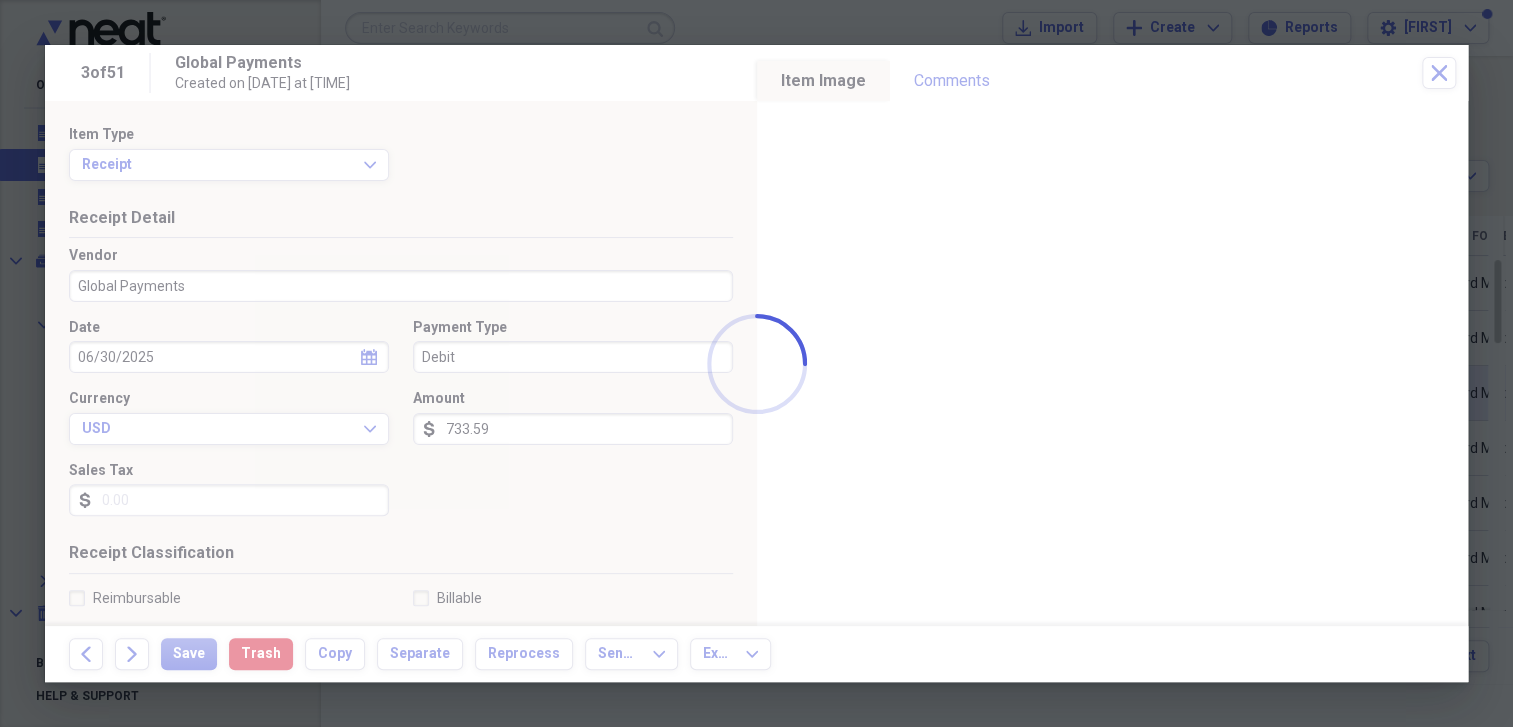 click at bounding box center (756, 363) 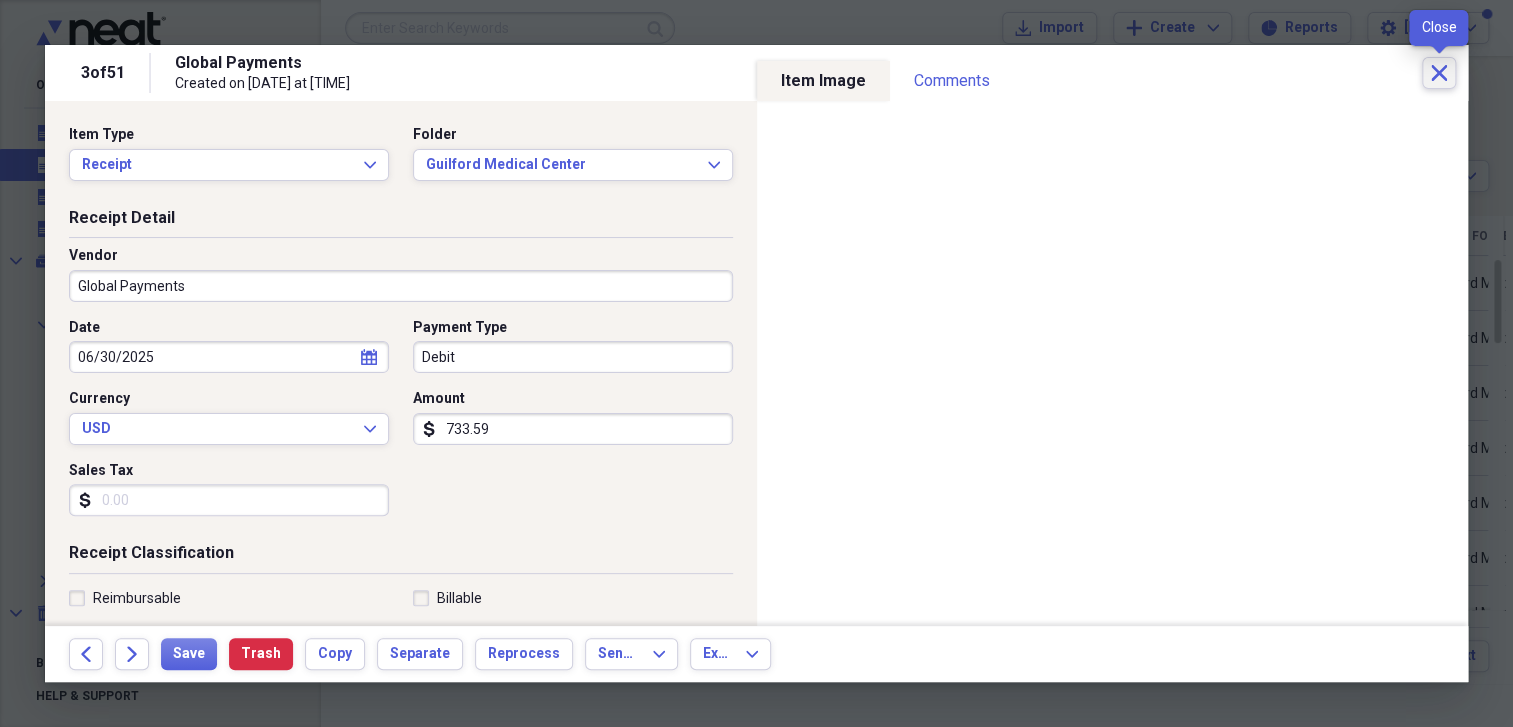 click 